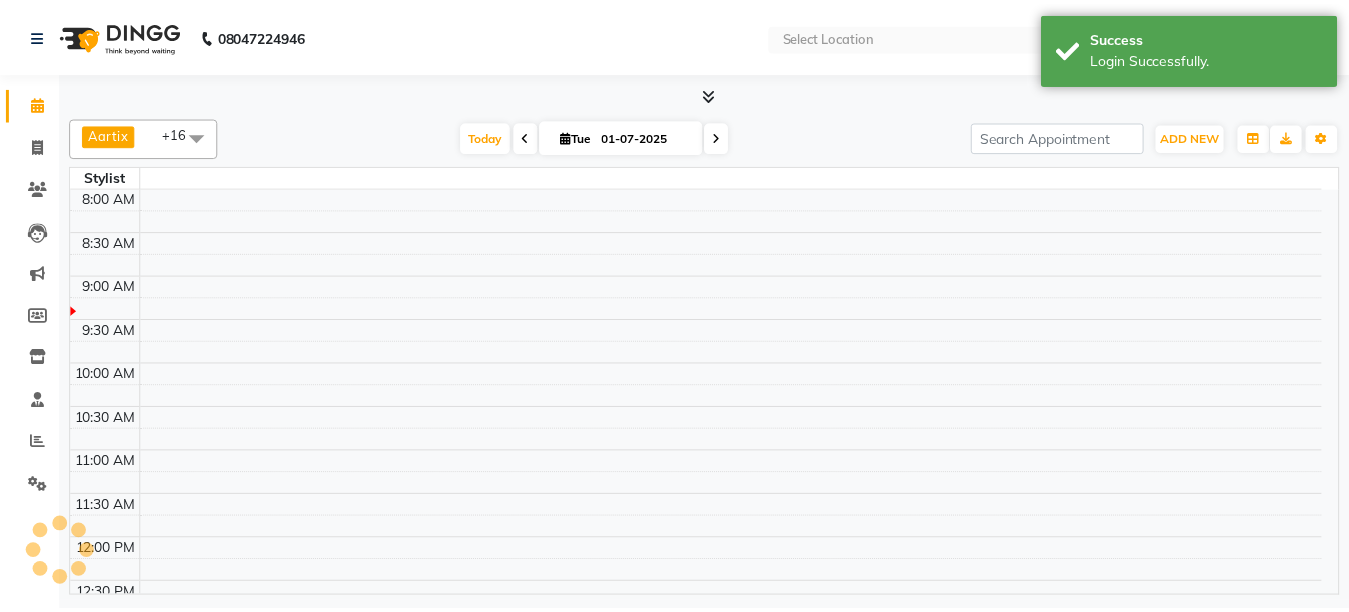 scroll, scrollTop: 0, scrollLeft: 0, axis: both 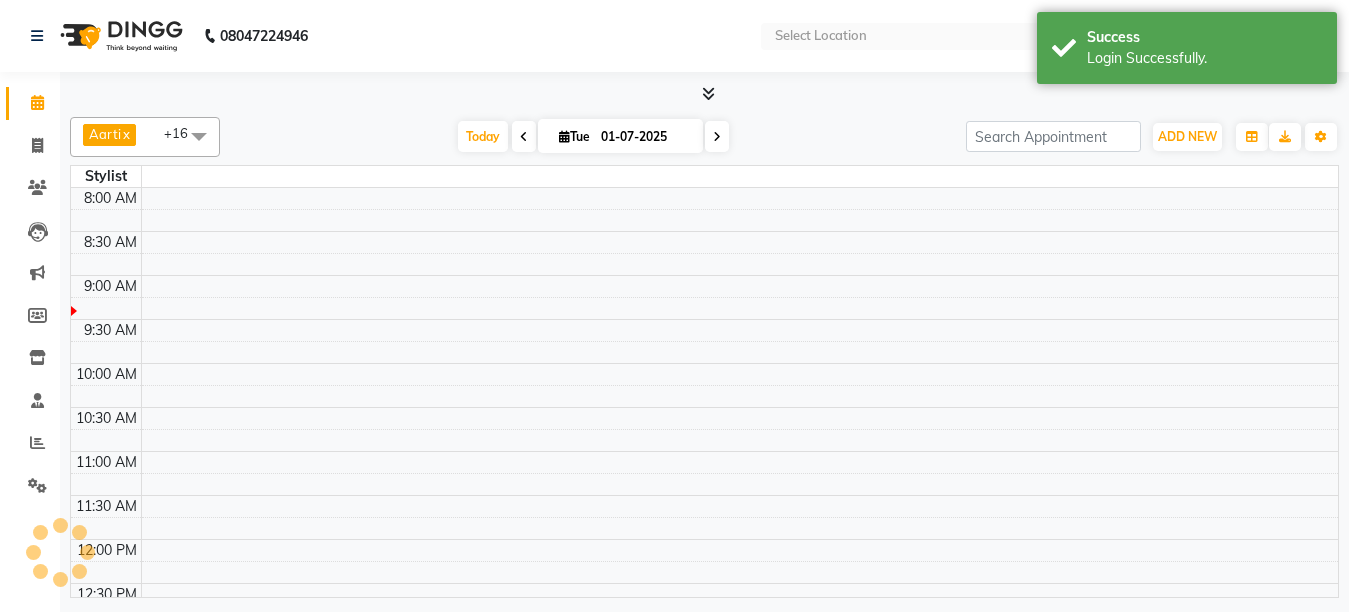 select on "en" 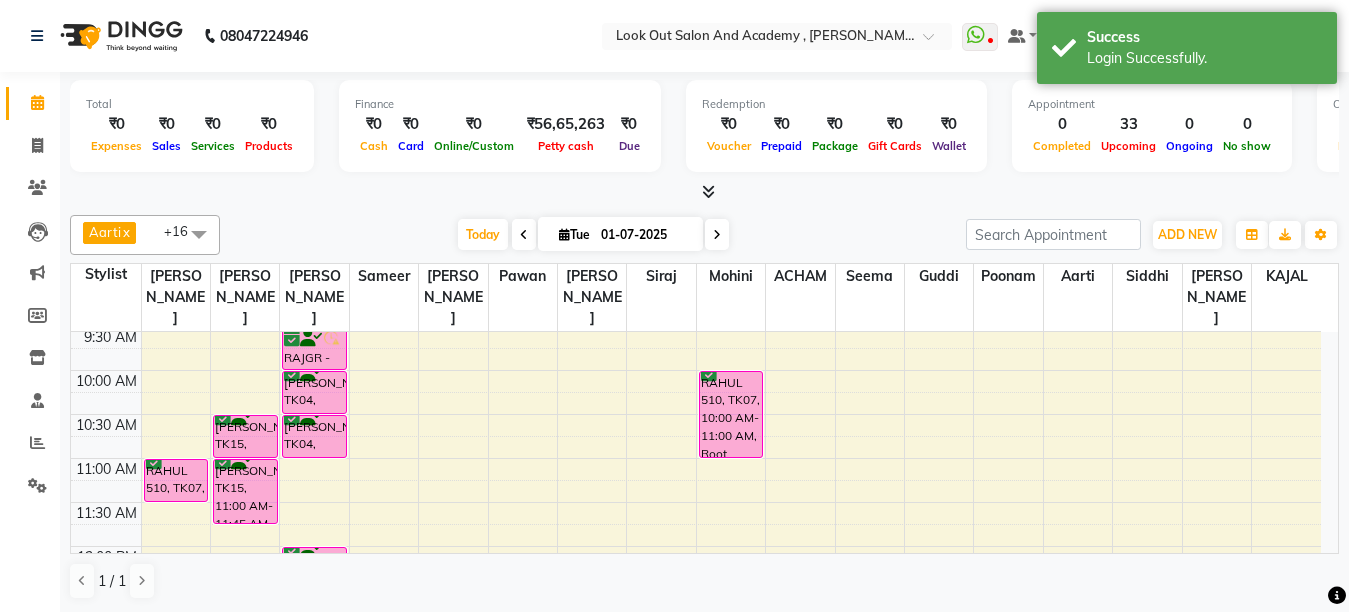 scroll, scrollTop: 200, scrollLeft: 0, axis: vertical 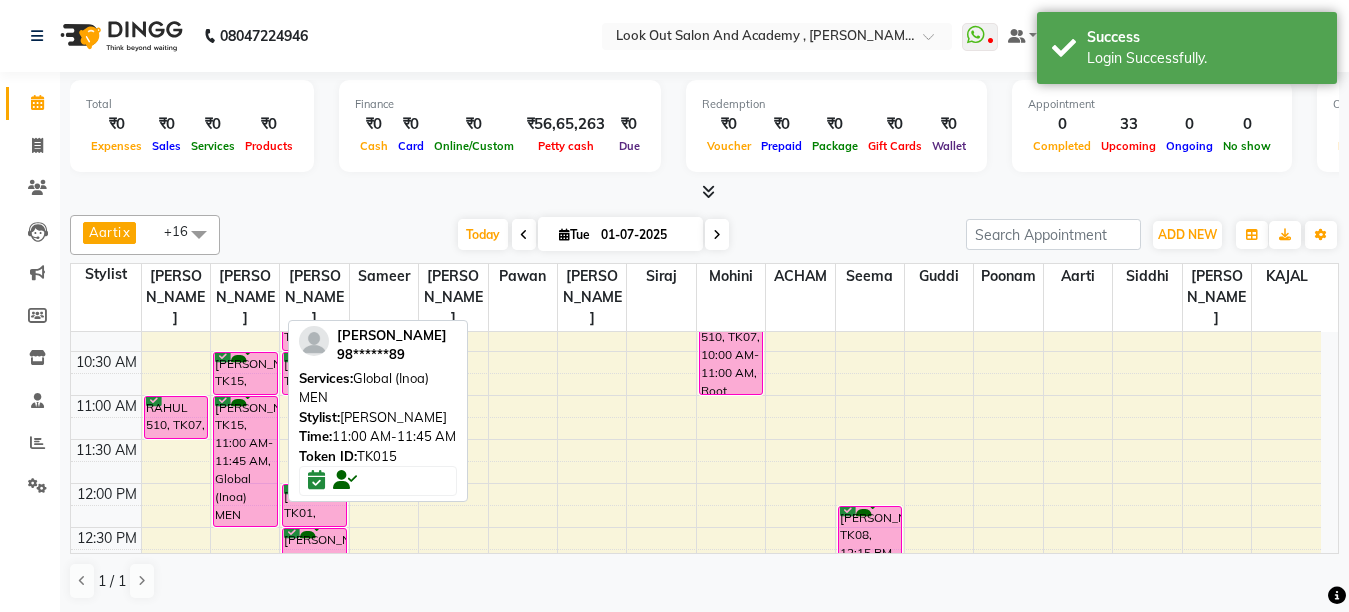 drag, startPoint x: 235, startPoint y: 436, endPoint x: 444, endPoint y: 469, distance: 211.58922 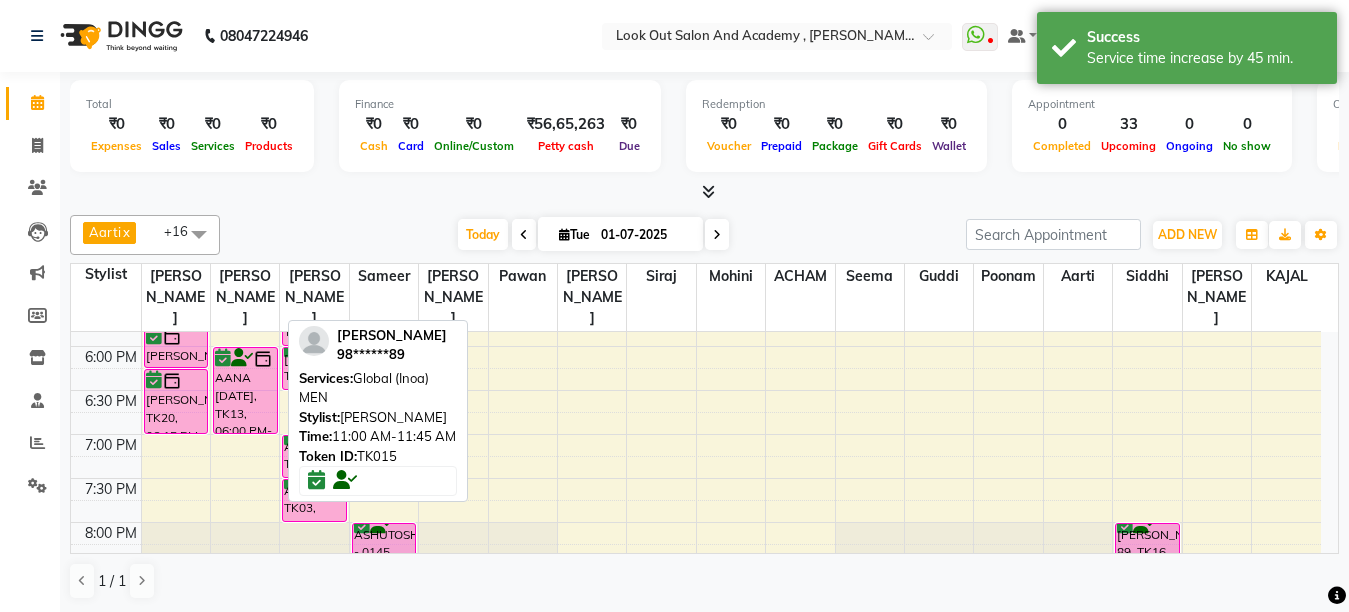 scroll, scrollTop: 900, scrollLeft: 0, axis: vertical 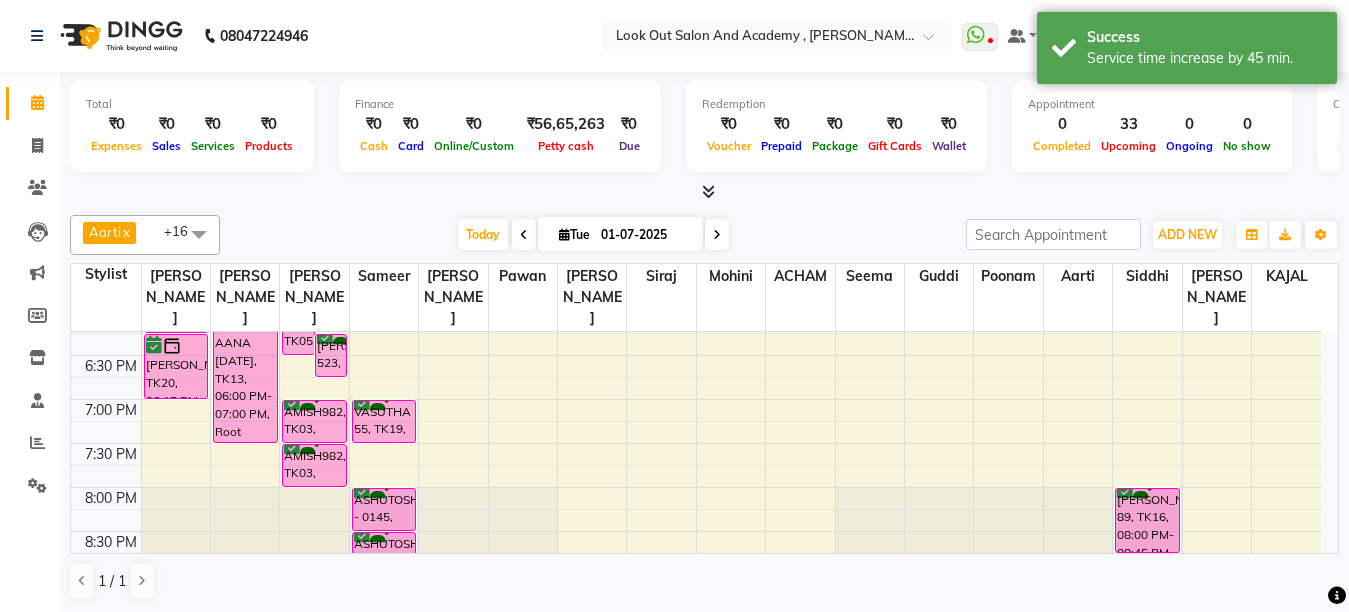 drag, startPoint x: 237, startPoint y: 375, endPoint x: 239, endPoint y: 419, distance: 44.04543 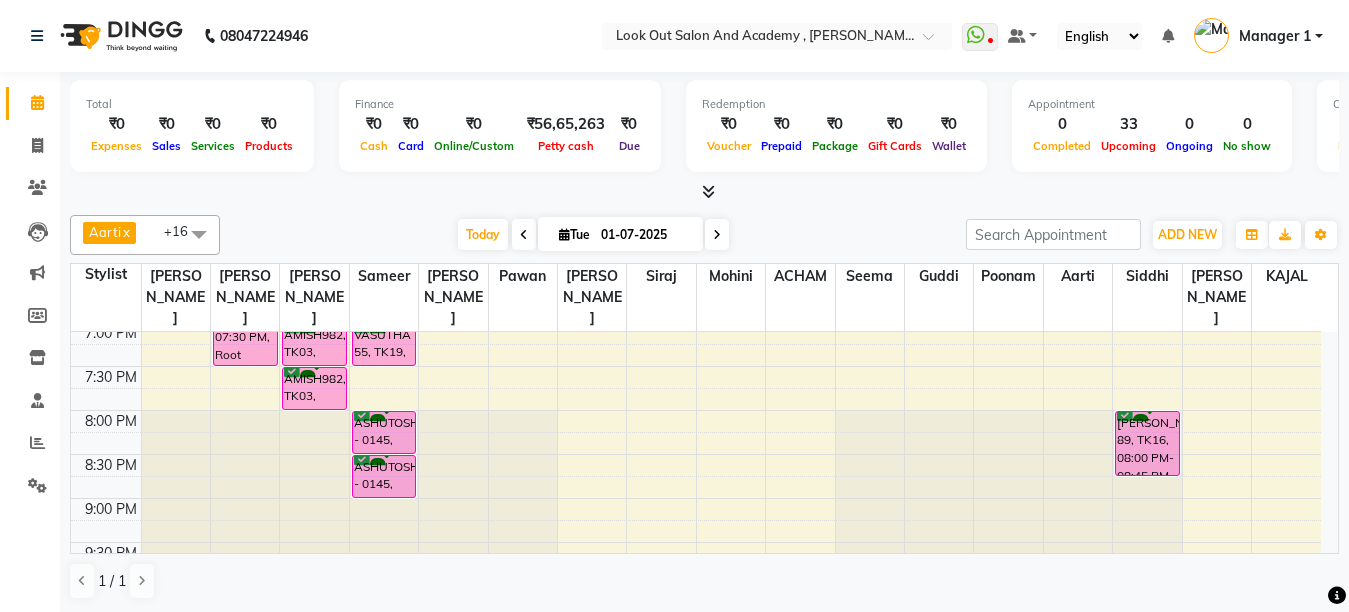 scroll, scrollTop: 877, scrollLeft: 0, axis: vertical 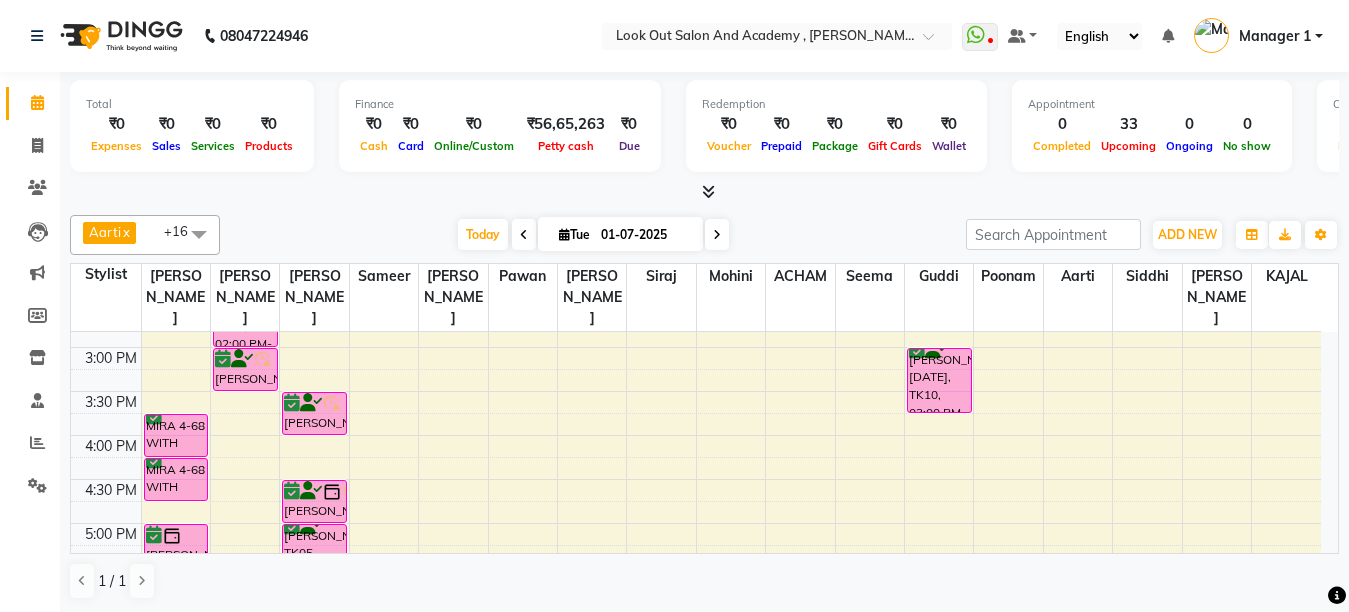 click at bounding box center (717, 235) 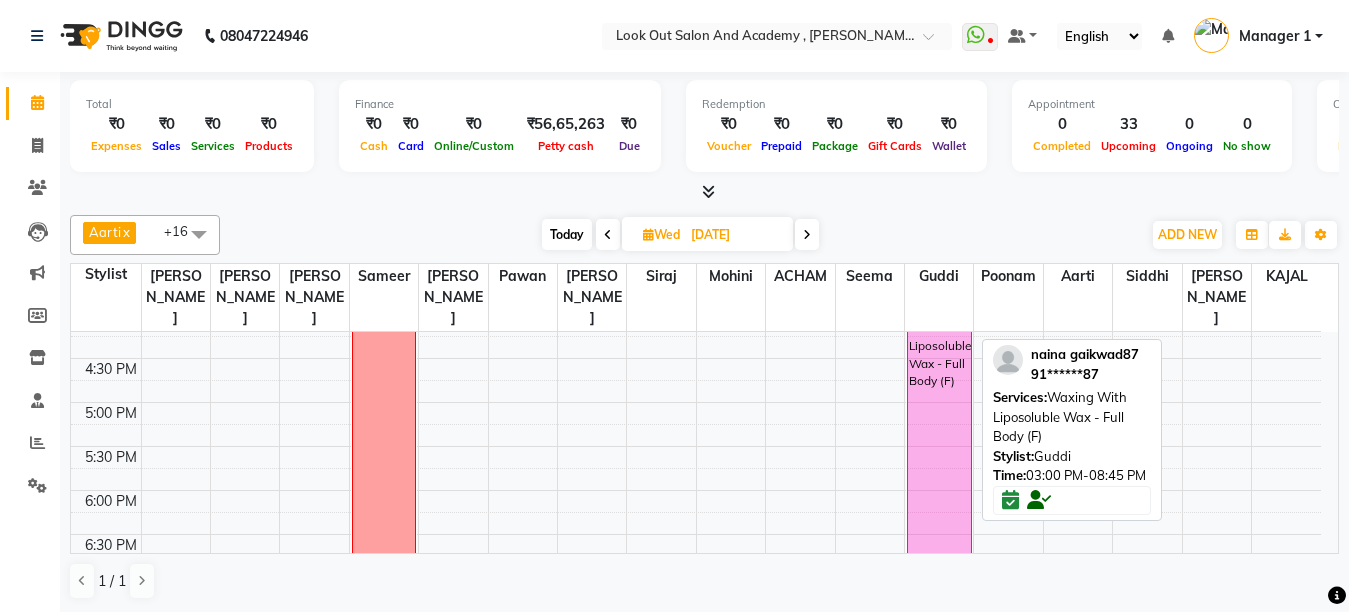 scroll, scrollTop: 577, scrollLeft: 0, axis: vertical 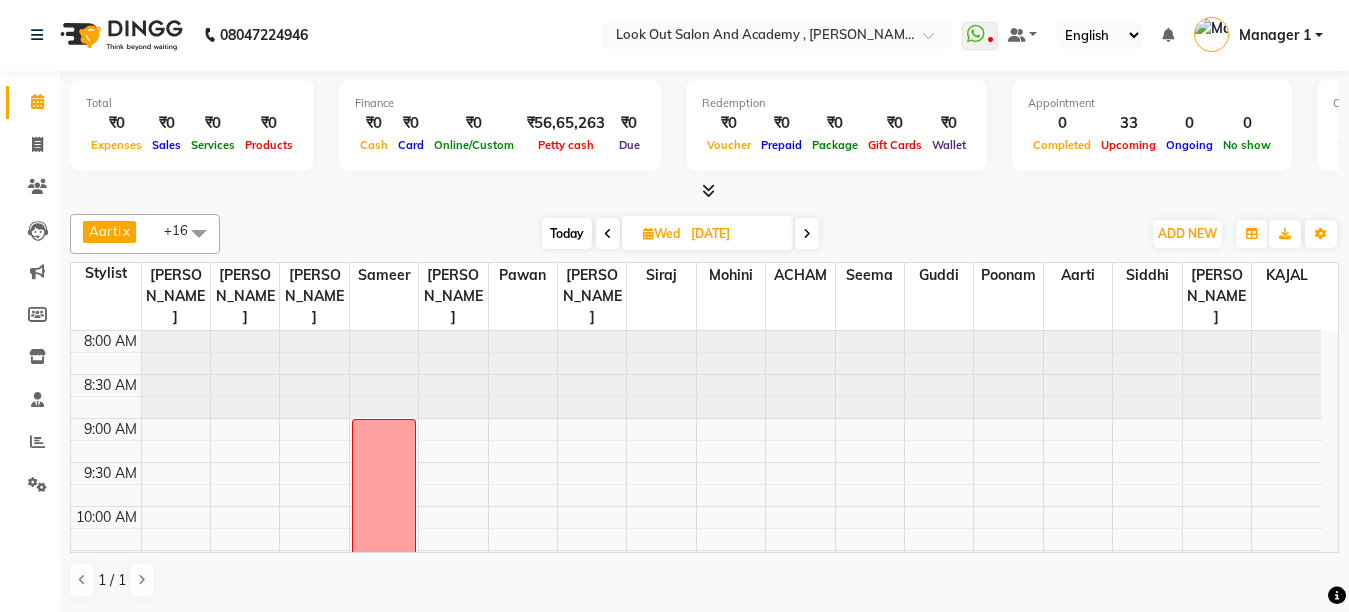 click on "Today" at bounding box center (567, 233) 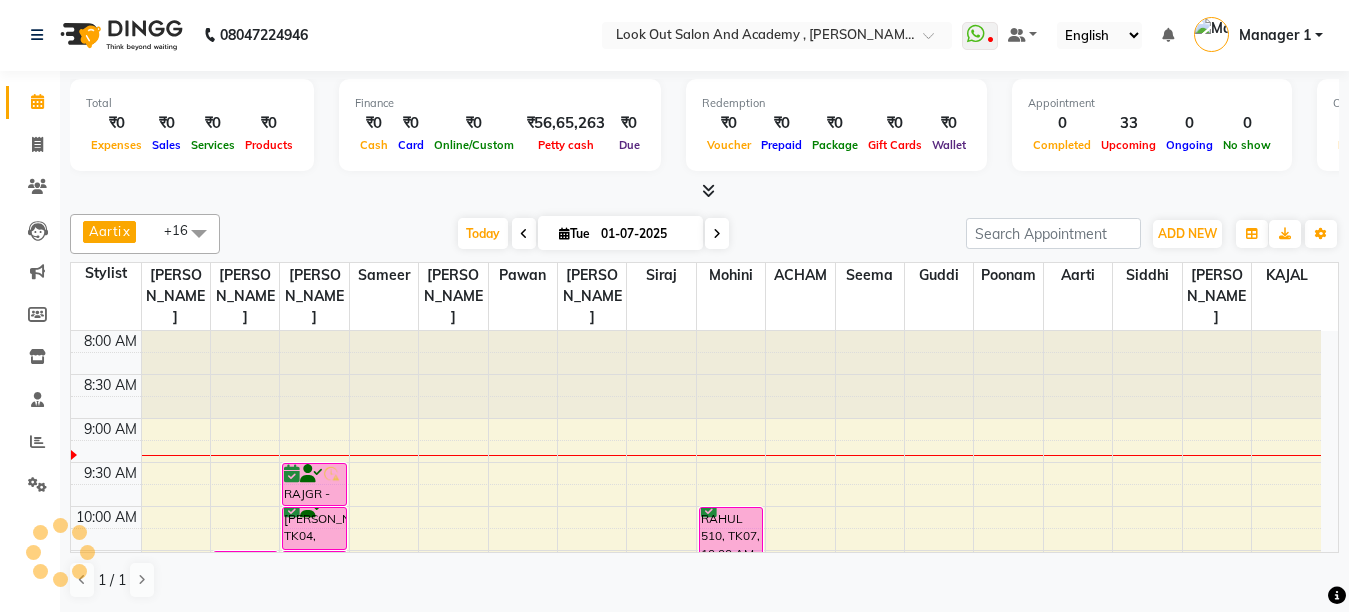 scroll, scrollTop: 89, scrollLeft: 0, axis: vertical 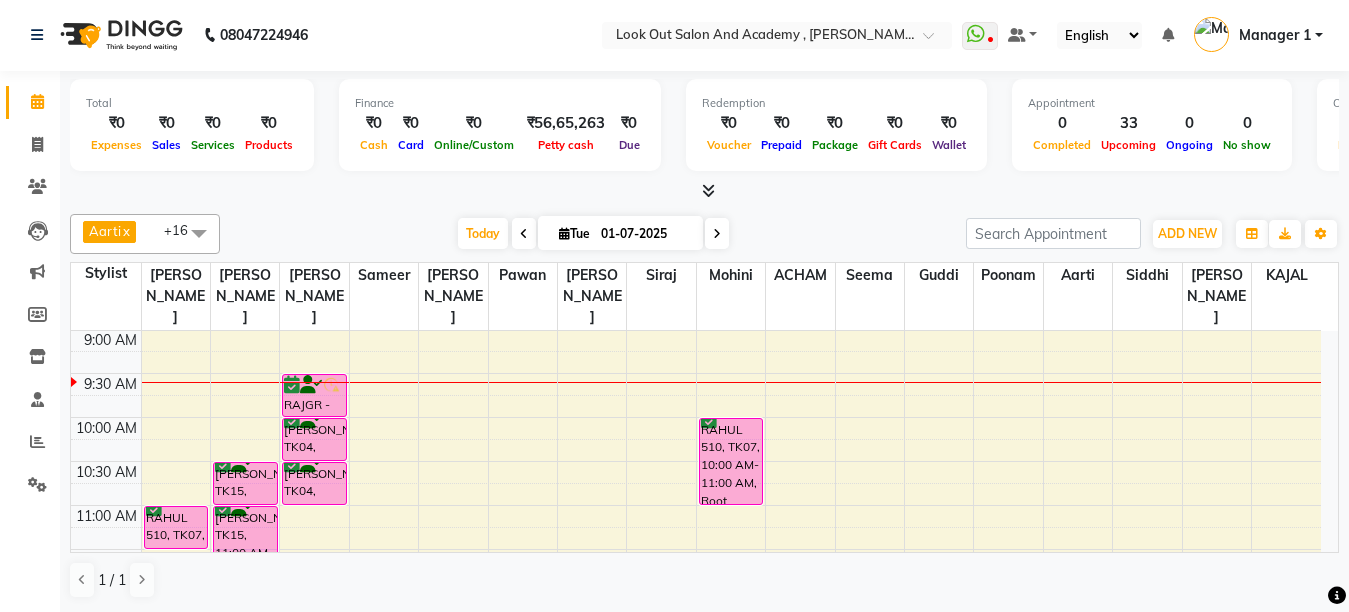 click on "8:00 AM 8:30 AM 9:00 AM 9:30 AM 10:00 AM 10:30 AM 11:00 AM 11:30 AM 12:00 PM 12:30 PM 1:00 PM 1:30 PM 2:00 PM 2:30 PM 3:00 PM 3:30 PM 4:00 PM 4:30 PM 5:00 PM 5:30 PM 6:00 PM 6:30 PM 7:00 PM 7:30 PM 8:00 PM 8:30 PM 9:00 PM 9:30 PM 10:00 PM 10:30 PM     RAHUL 510, TK07, 11:00 AM-11:30 AM, Hair Cut (Female) - Haircut With Master Stylist     MIRA 4-68 WITH BASE, TK21, 03:45 PM-04:15 PM, Hair Cut (Female) - Haircut With Master Stylist     MIRA 4-68 WITH BASE, TK21, 04:15 PM-04:45 PM, Hair Cut (Female) - Haircut With Master Stylist     VIPUL SHETH, TK20, 05:00 PM-05:45 PM, Global (Inoa) MEN     VIPUL SHETH, TK20, 05:45 PM-06:15 PM, Beard  - Style Shave     VIPUL SHETH, TK20, 06:15 PM-07:00 PM, Global Color Men Inoa      CHETAN RANA, TK15, 10:30 AM-11:00 AM, Hair Cut (Male) - Haircut With Senior Stylist     CHETAN RANA, TK15, 11:00 AM-12:30 PM, Global (Inoa) MEN     FALGUNI SHAH(31-5-2030), TK11, 02:00 PM-03:00 PM, Root Touch Up (Inoa 1-inch)" at bounding box center (696, 901) 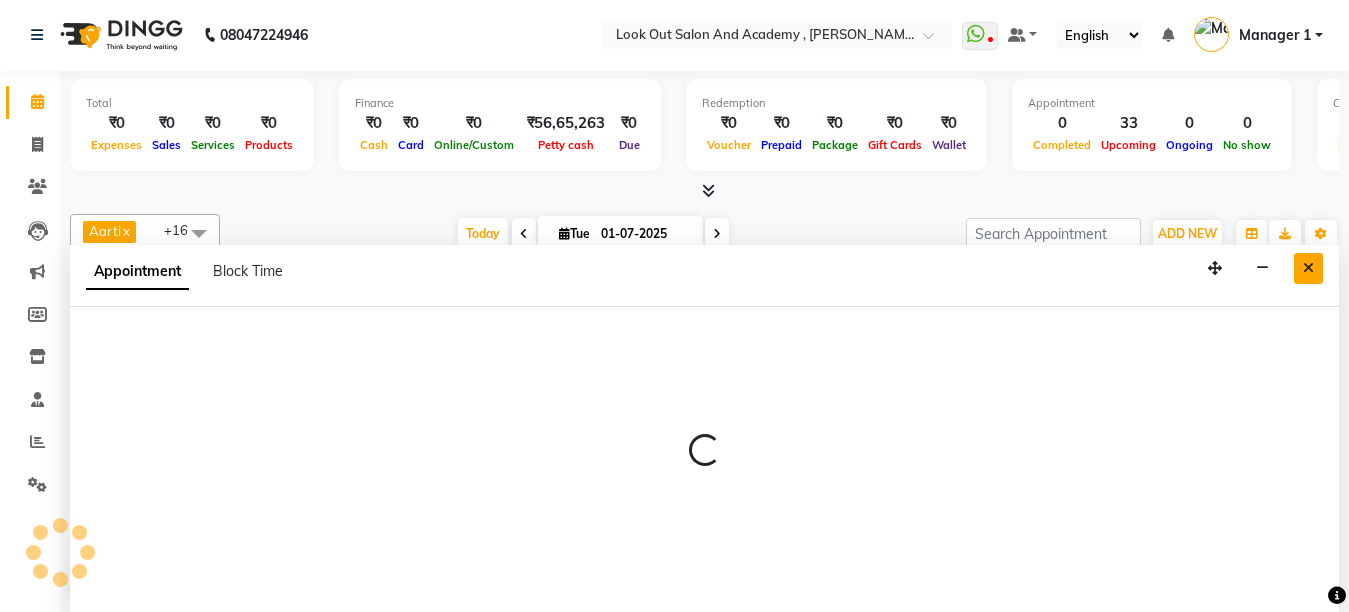 select on "65519" 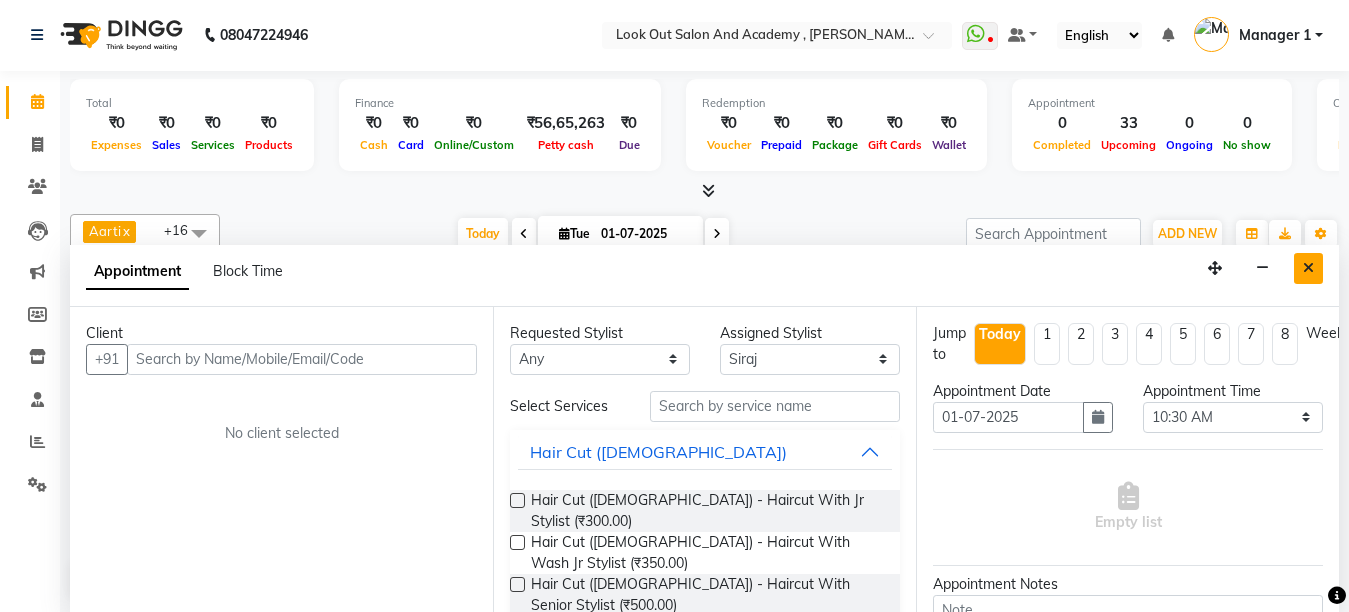 click at bounding box center [1308, 268] 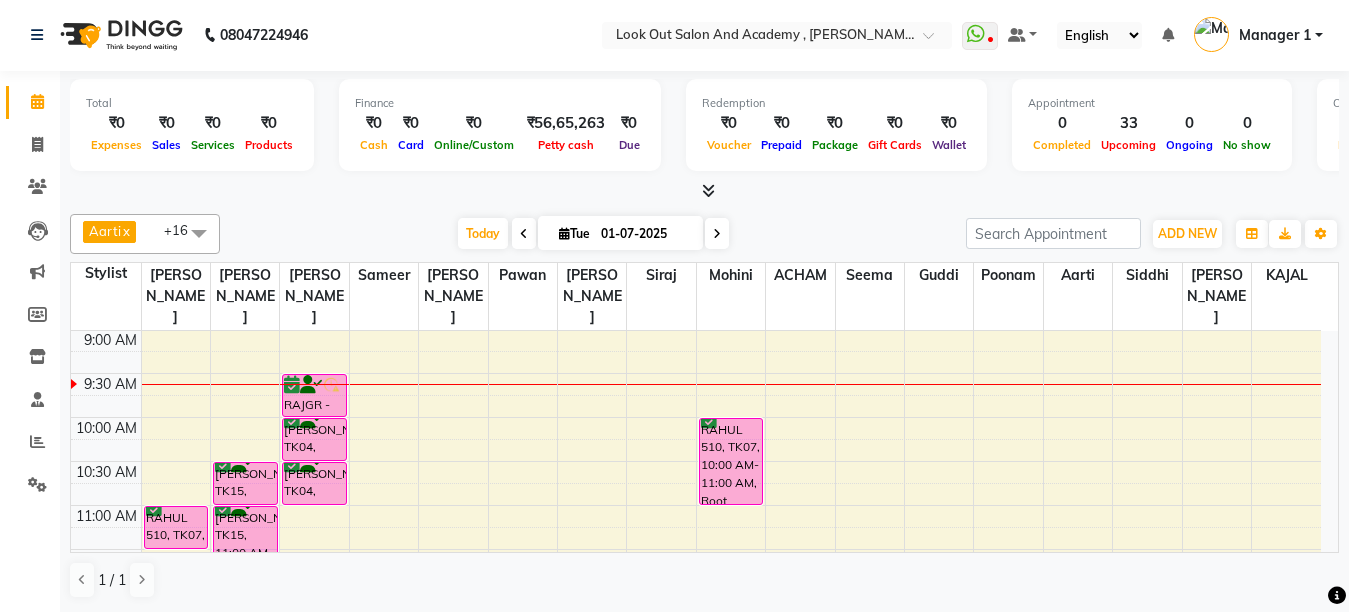 click on "8:00 AM 8:30 AM 9:00 AM 9:30 AM 10:00 AM 10:30 AM 11:00 AM 11:30 AM 12:00 PM 12:30 PM 1:00 PM 1:30 PM 2:00 PM 2:30 PM 3:00 PM 3:30 PM 4:00 PM 4:30 PM 5:00 PM 5:30 PM 6:00 PM 6:30 PM 7:00 PM 7:30 PM 8:00 PM 8:30 PM 9:00 PM 9:30 PM 10:00 PM 10:30 PM     RAHUL 510, TK07, 11:00 AM-11:30 AM, Hair Cut (Female) - Haircut With Master Stylist     MIRA 4-68 WITH BASE, TK21, 03:45 PM-04:15 PM, Hair Cut (Female) - Haircut With Master Stylist     MIRA 4-68 WITH BASE, TK21, 04:15 PM-04:45 PM, Hair Cut (Female) - Haircut With Master Stylist     VIPUL SHETH, TK20, 05:00 PM-05:45 PM, Global (Inoa) MEN     VIPUL SHETH, TK20, 05:45 PM-06:15 PM, Beard  - Style Shave     VIPUL SHETH, TK20, 06:15 PM-07:00 PM, Global Color Men Inoa      CHETAN RANA, TK15, 10:30 AM-11:00 AM, Hair Cut (Male) - Haircut With Senior Stylist     CHETAN RANA, TK15, 11:00 AM-12:30 PM, Global (Inoa) MEN     FALGUNI SHAH(31-5-2030), TK11, 02:00 PM-03:00 PM, Root Touch Up (Inoa 1-inch)" at bounding box center (696, 901) 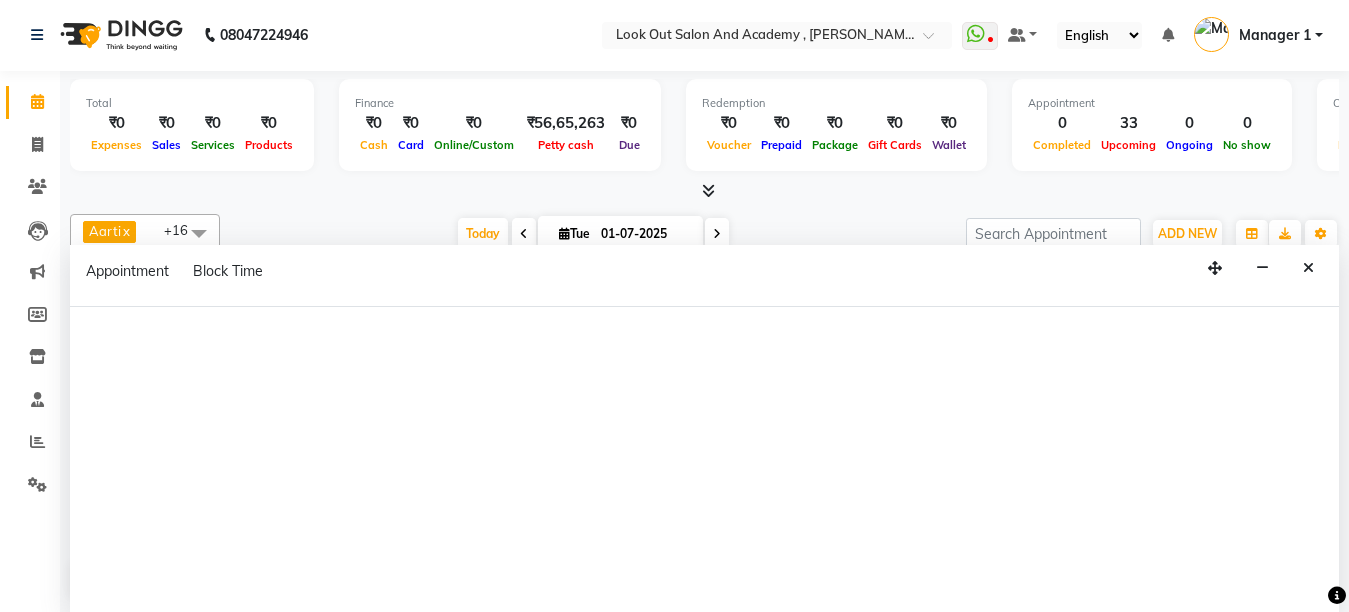select on "65519" 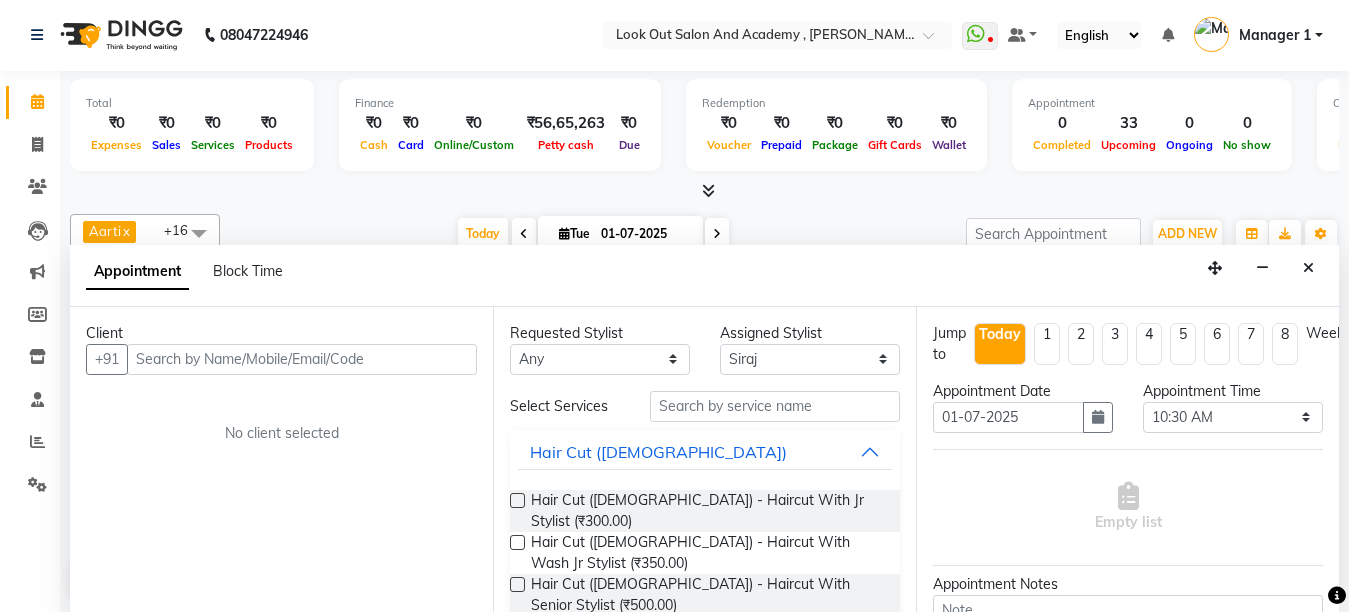 click at bounding box center (302, 359) 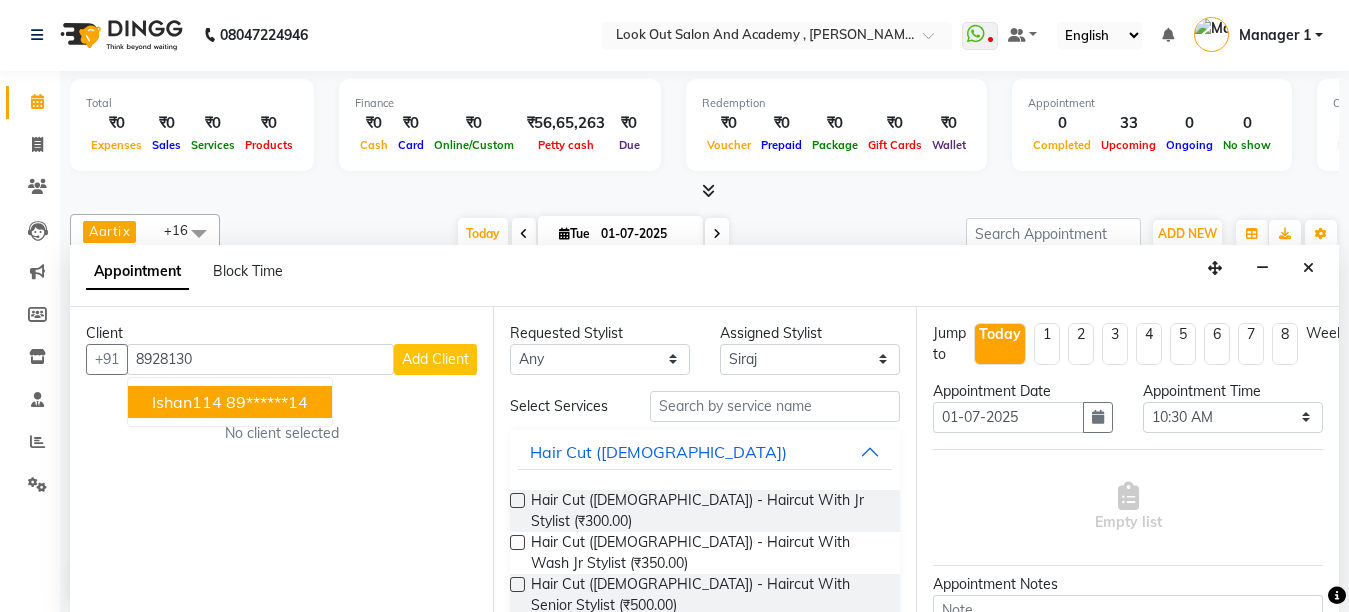 click on "Ishan114  89******14" at bounding box center (230, 402) 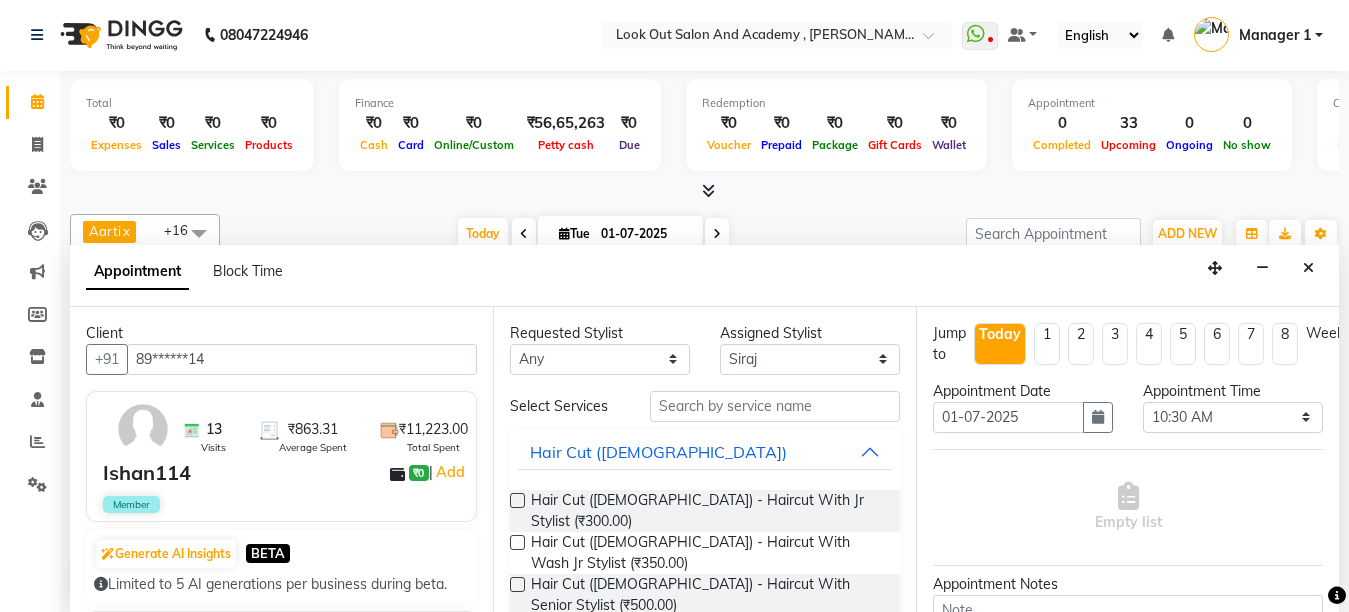 type on "89******14" 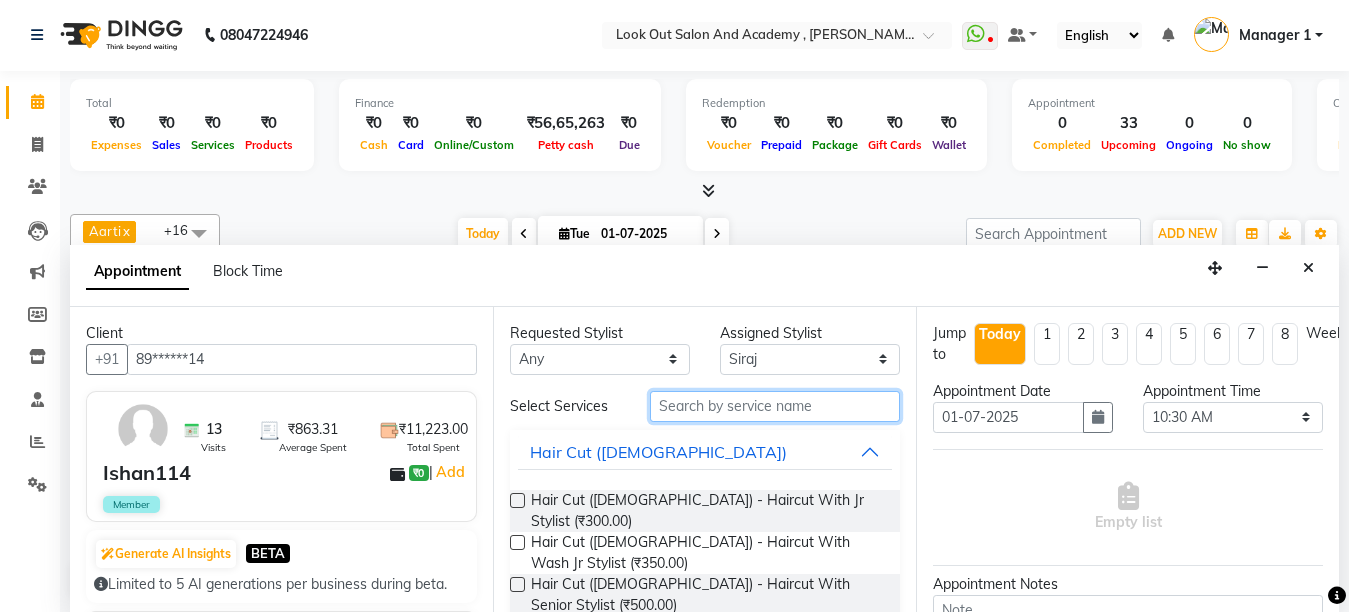 click at bounding box center [775, 406] 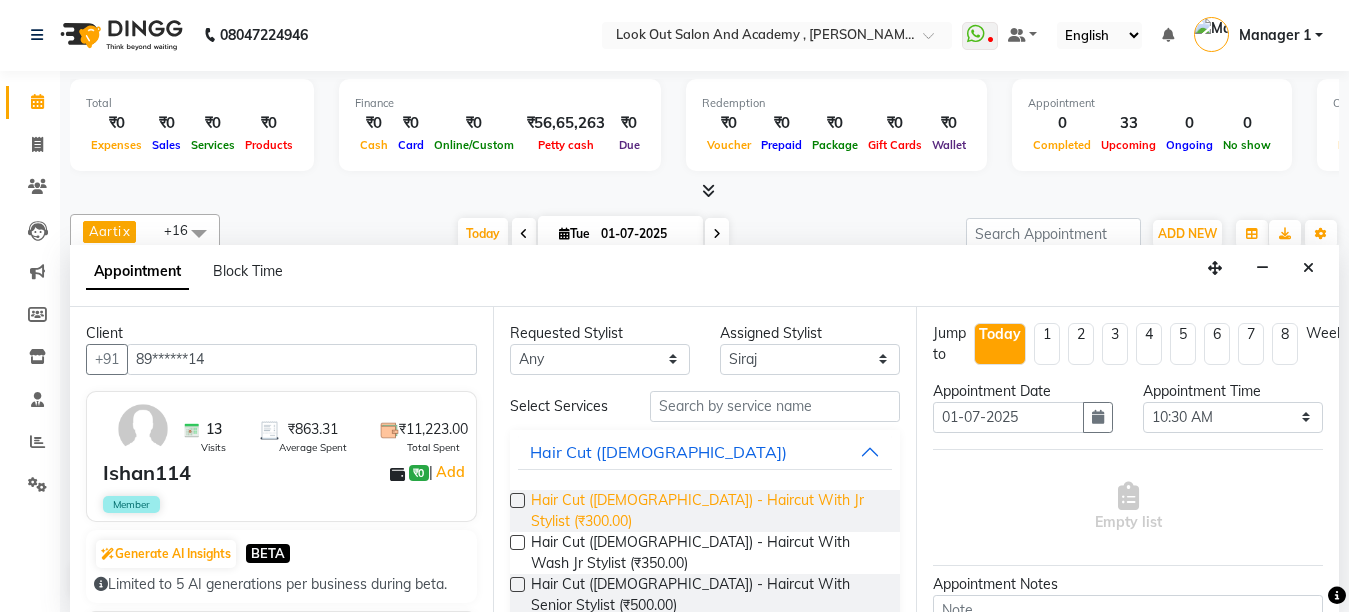 click on "Hair Cut (Male) - Haircut With Jr Stylist (₹300.00)" at bounding box center [707, 511] 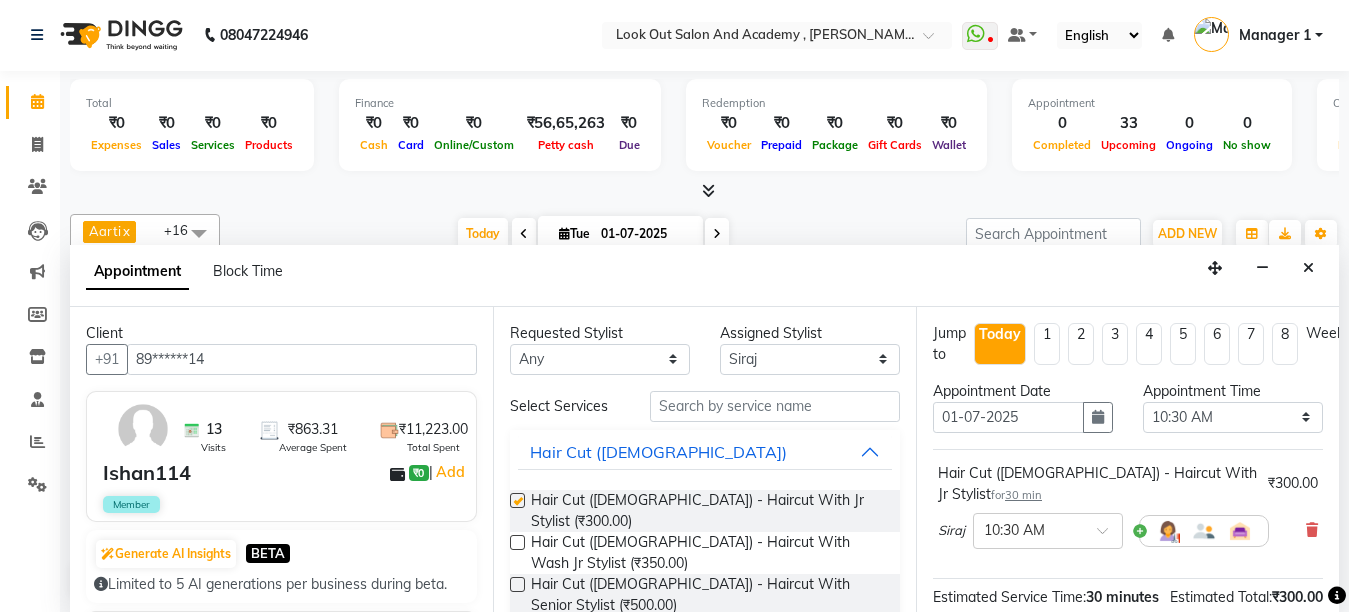 checkbox on "false" 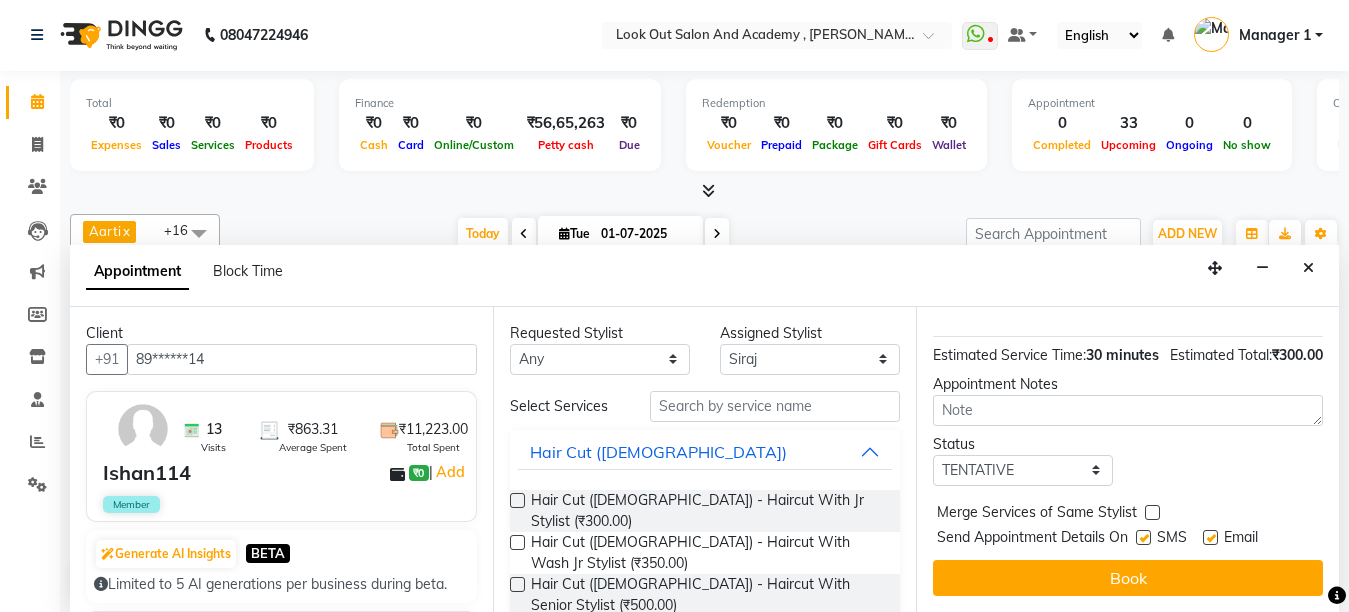 scroll, scrollTop: 280, scrollLeft: 0, axis: vertical 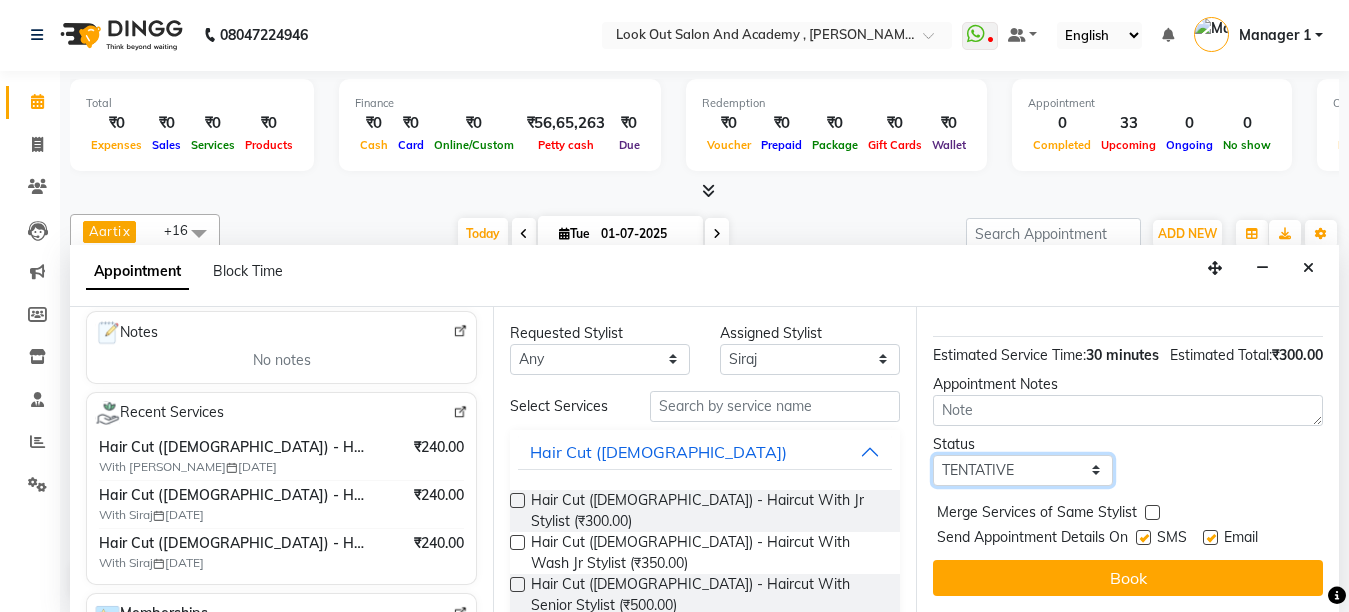 click on "Select TENTATIVE CONFIRM CHECK-IN UPCOMING" at bounding box center [1023, 470] 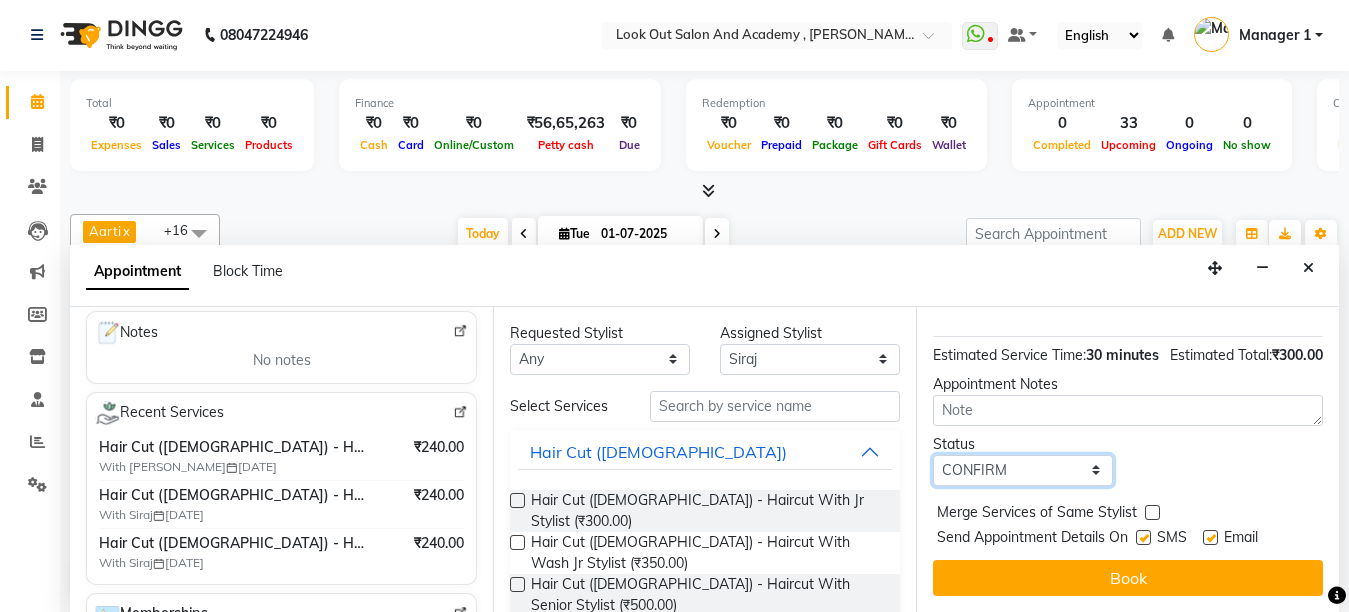 click on "Select TENTATIVE CONFIRM CHECK-IN UPCOMING" at bounding box center (1023, 470) 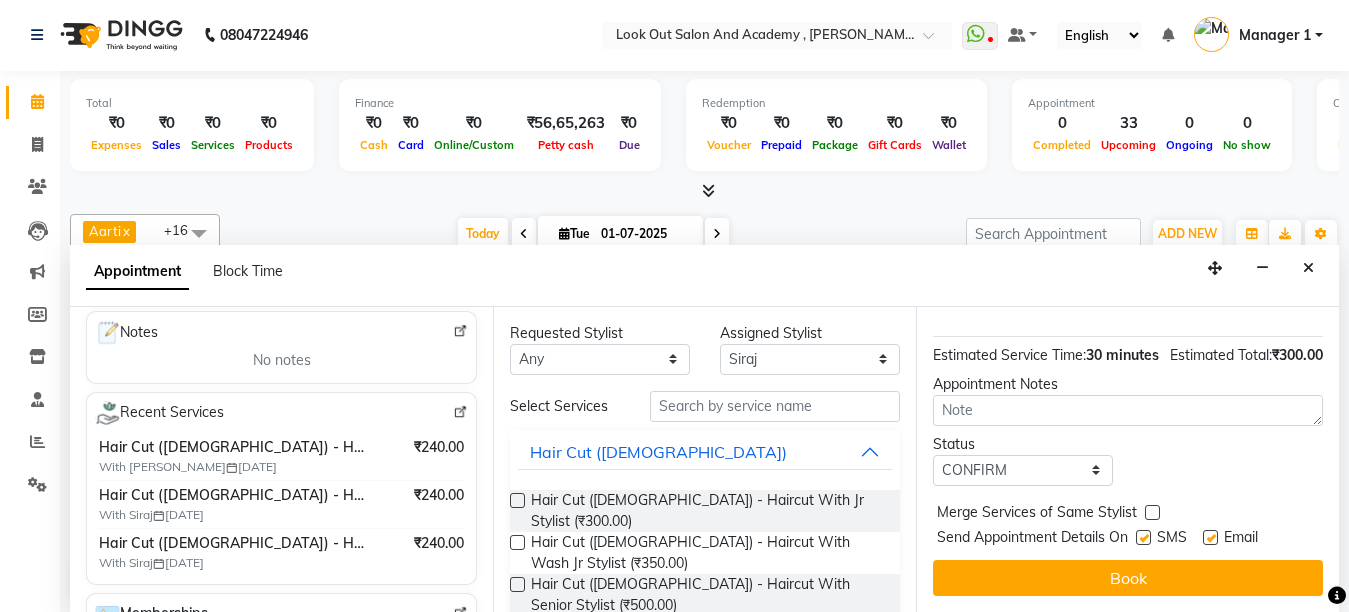click at bounding box center (1143, 537) 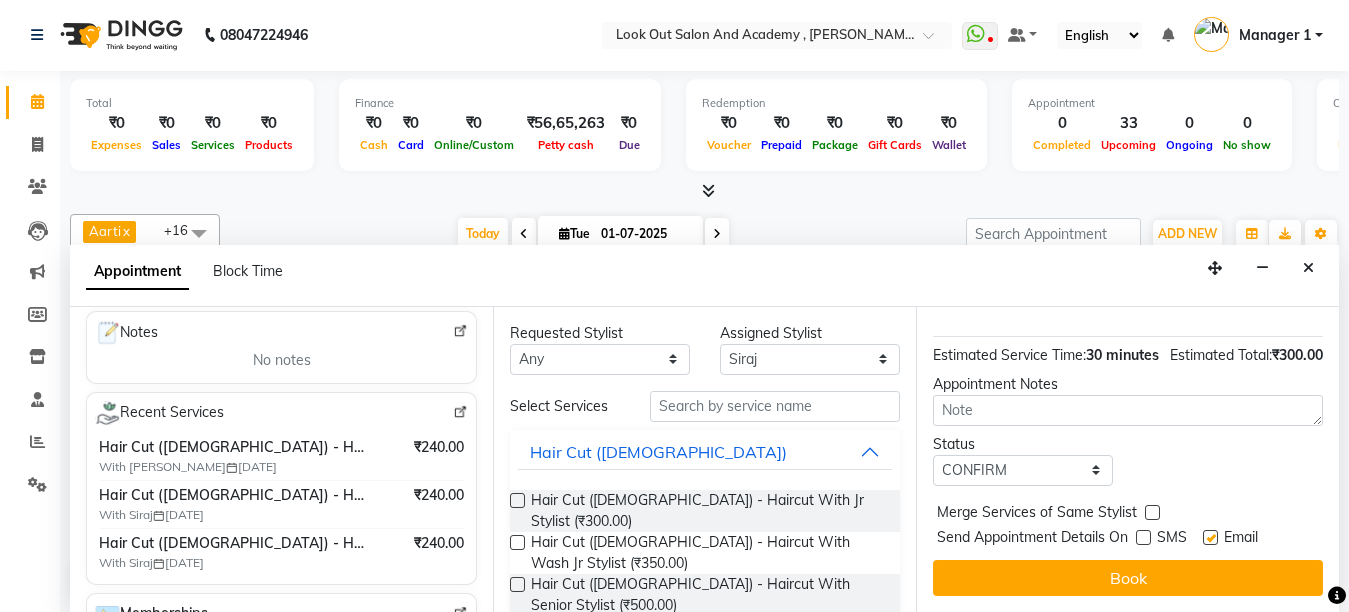 click at bounding box center [1210, 537] 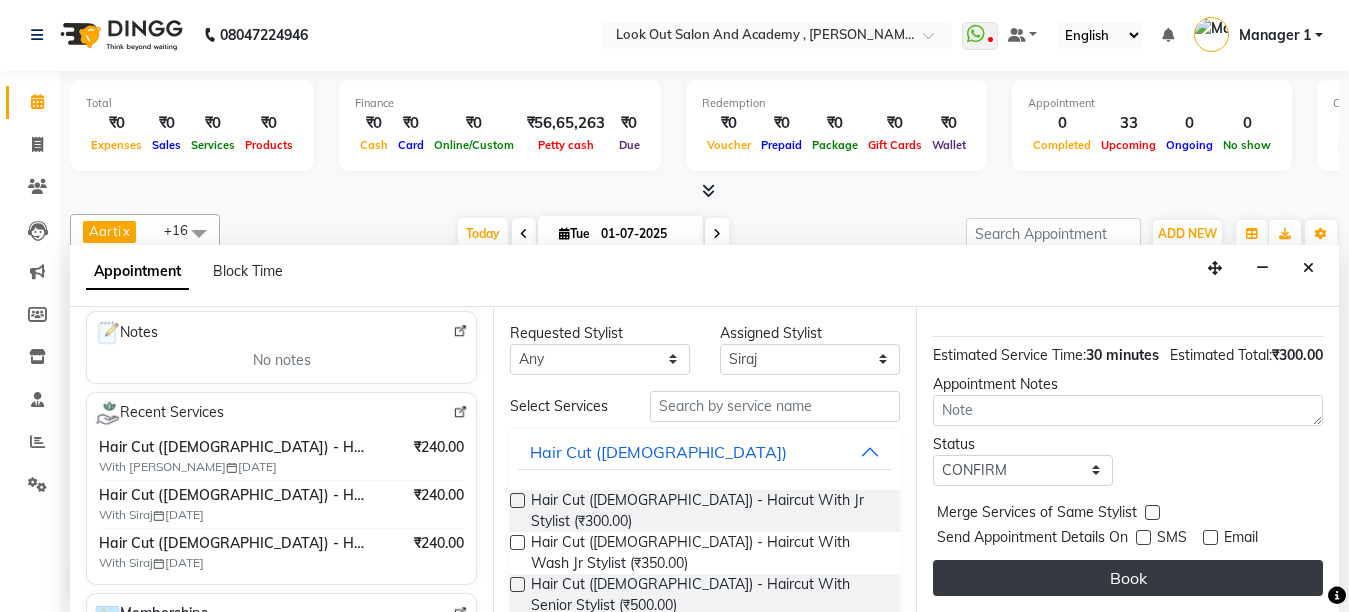 click on "Book" at bounding box center [1128, 578] 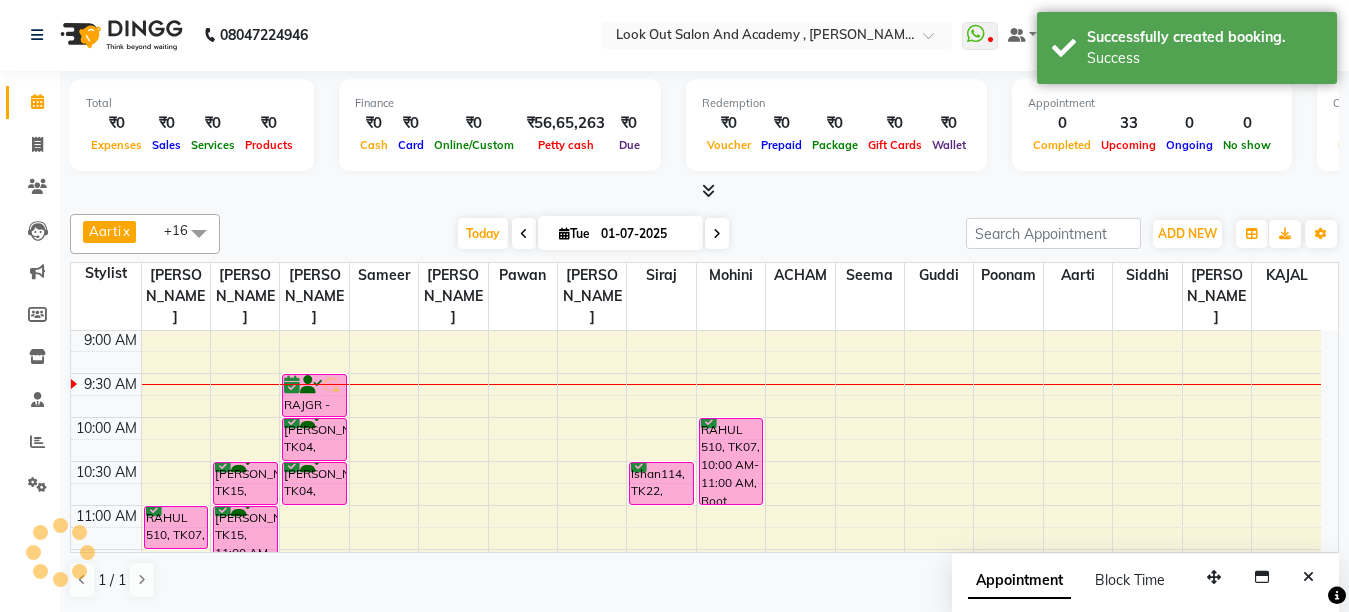 scroll, scrollTop: 0, scrollLeft: 0, axis: both 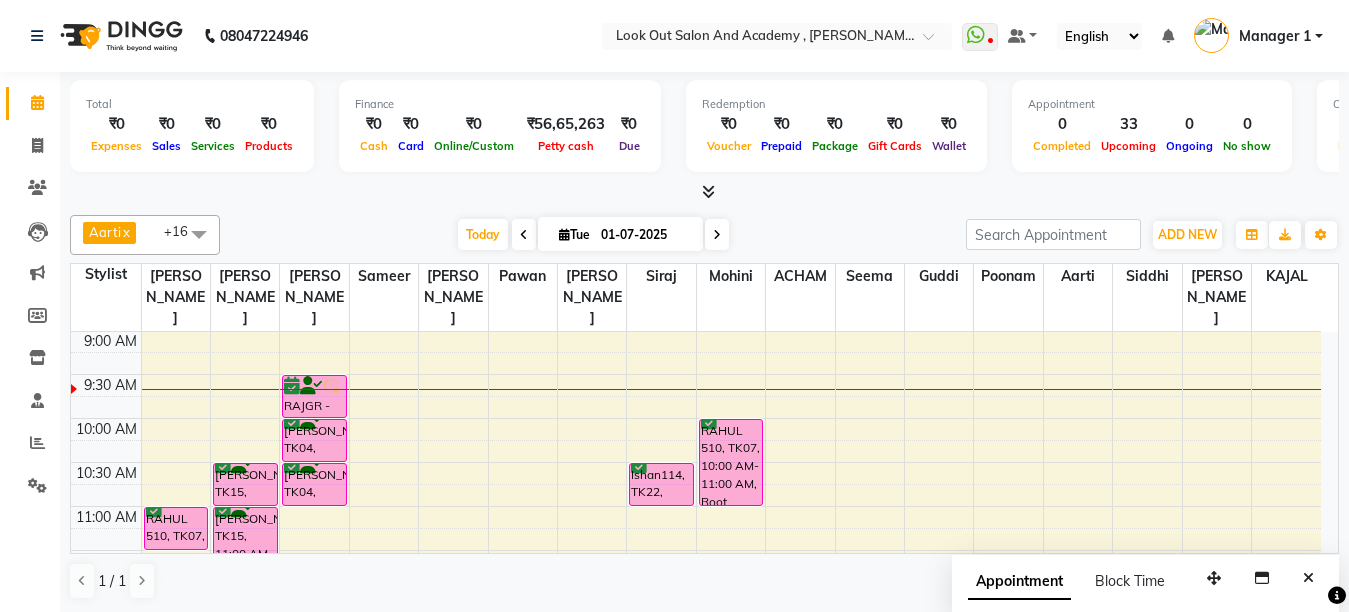 click on "8:00 AM 8:30 AM 9:00 AM 9:30 AM 10:00 AM 10:30 AM 11:00 AM 11:30 AM 12:00 PM 12:30 PM 1:00 PM 1:30 PM 2:00 PM 2:30 PM 3:00 PM 3:30 PM 4:00 PM 4:30 PM 5:00 PM 5:30 PM 6:00 PM 6:30 PM 7:00 PM 7:30 PM 8:00 PM 8:30 PM 9:00 PM 9:30 PM 10:00 PM 10:30 PM     RAHUL 510, TK07, 11:00 AM-11:30 AM, Hair Cut (Female) - Haircut With Master Stylist     MIRA 4-68 WITH BASE, TK21, 03:45 PM-04:15 PM, Hair Cut (Female) - Haircut With Master Stylist     MIRA 4-68 WITH BASE, TK21, 04:15 PM-04:45 PM, Hair Cut (Female) - Haircut With Master Stylist     VIPUL SHETH, TK20, 05:00 PM-05:45 PM, Global (Inoa) MEN     VIPUL SHETH, TK20, 05:45 PM-06:15 PM, Beard  - Style Shave     VIPUL SHETH, TK20, 06:15 PM-07:00 PM, Global Color Men Inoa      CHETAN RANA, TK15, 10:30 AM-11:00 AM, Hair Cut (Male) - Haircut With Senior Stylist     CHETAN RANA, TK15, 11:00 AM-12:30 PM, Global (Inoa) MEN     FALGUNI SHAH(31-5-2030), TK11, 02:00 PM-03:00 PM, Root Touch Up (Inoa 1-inch)" at bounding box center [696, 902] 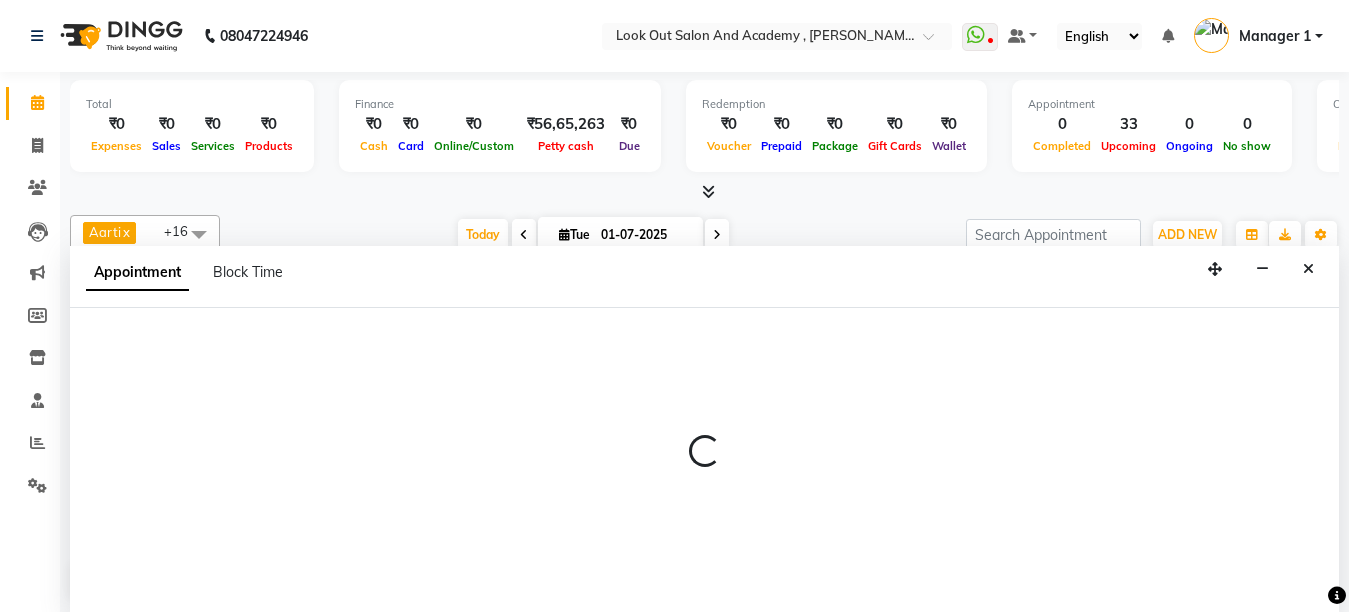 scroll, scrollTop: 1, scrollLeft: 0, axis: vertical 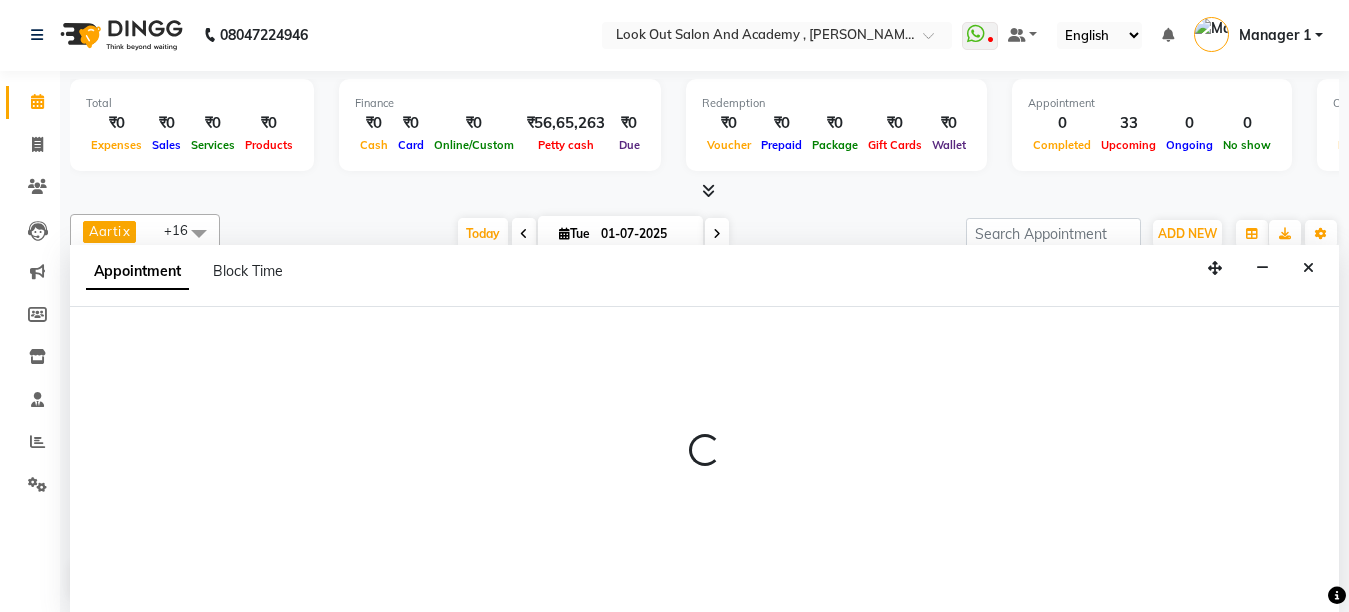 select on "28200" 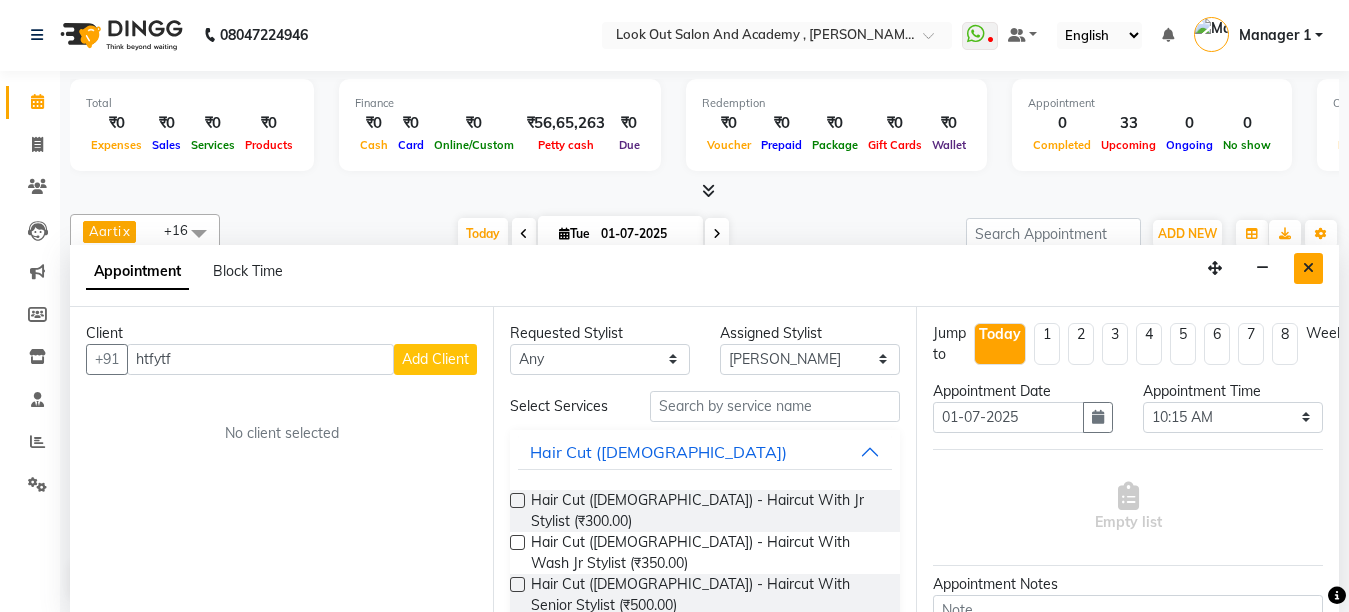 type on "htfytf" 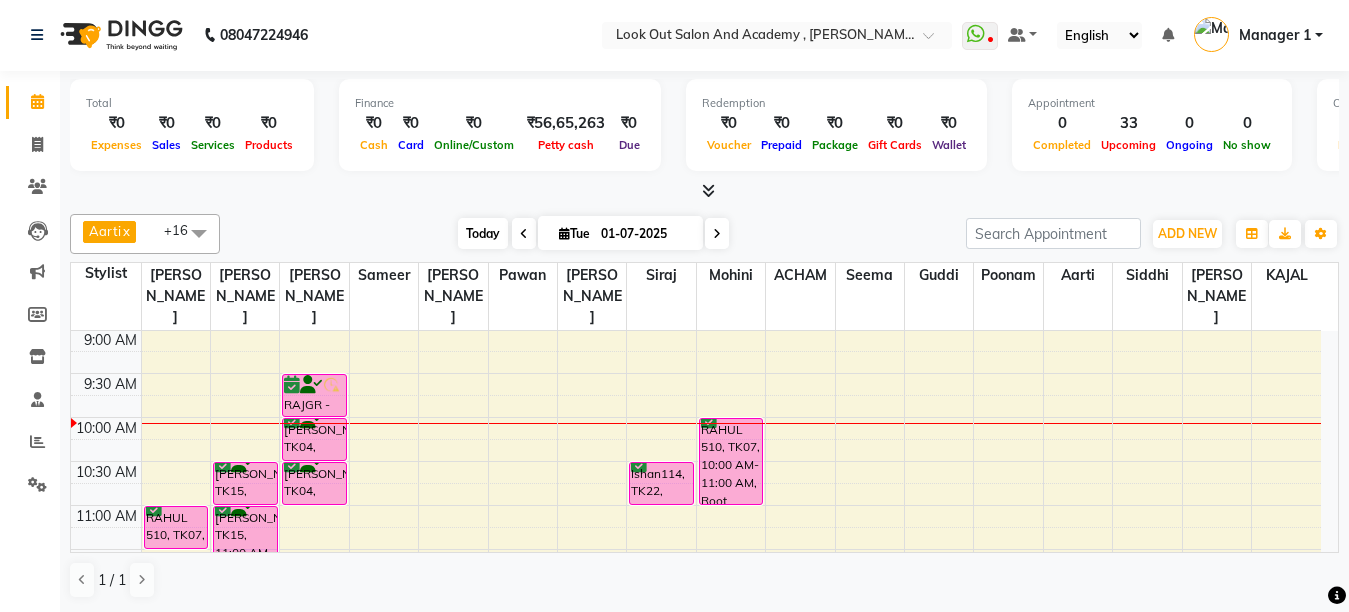 click on "Today" at bounding box center (483, 233) 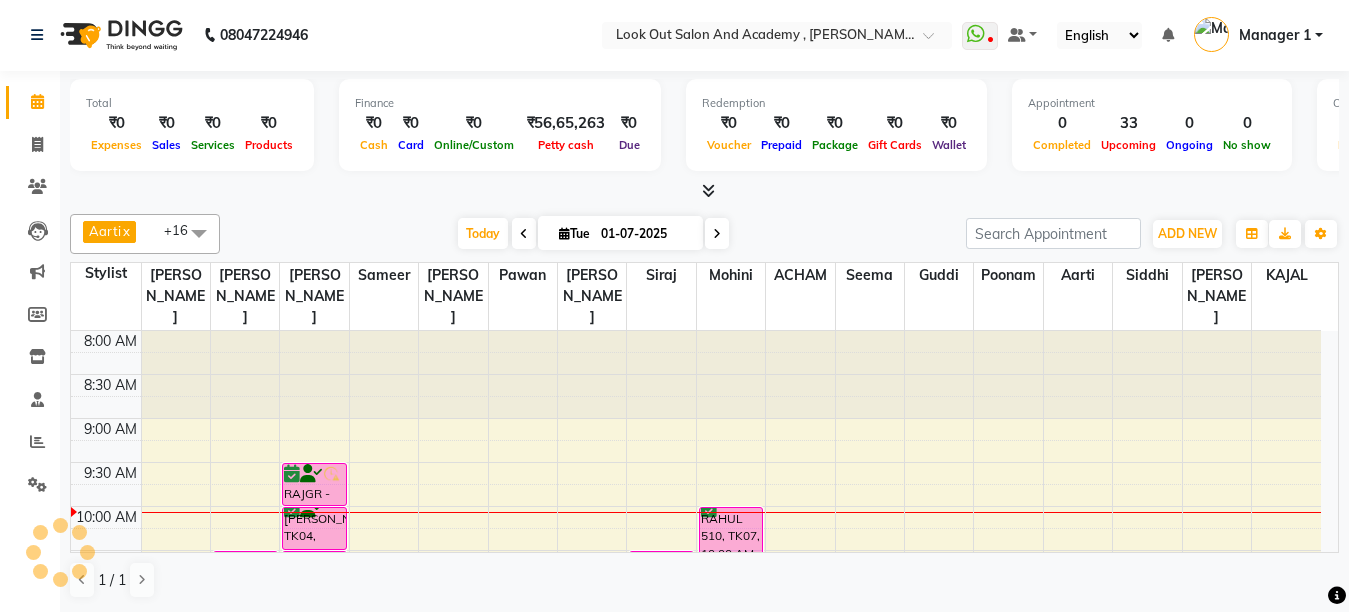 scroll, scrollTop: 177, scrollLeft: 0, axis: vertical 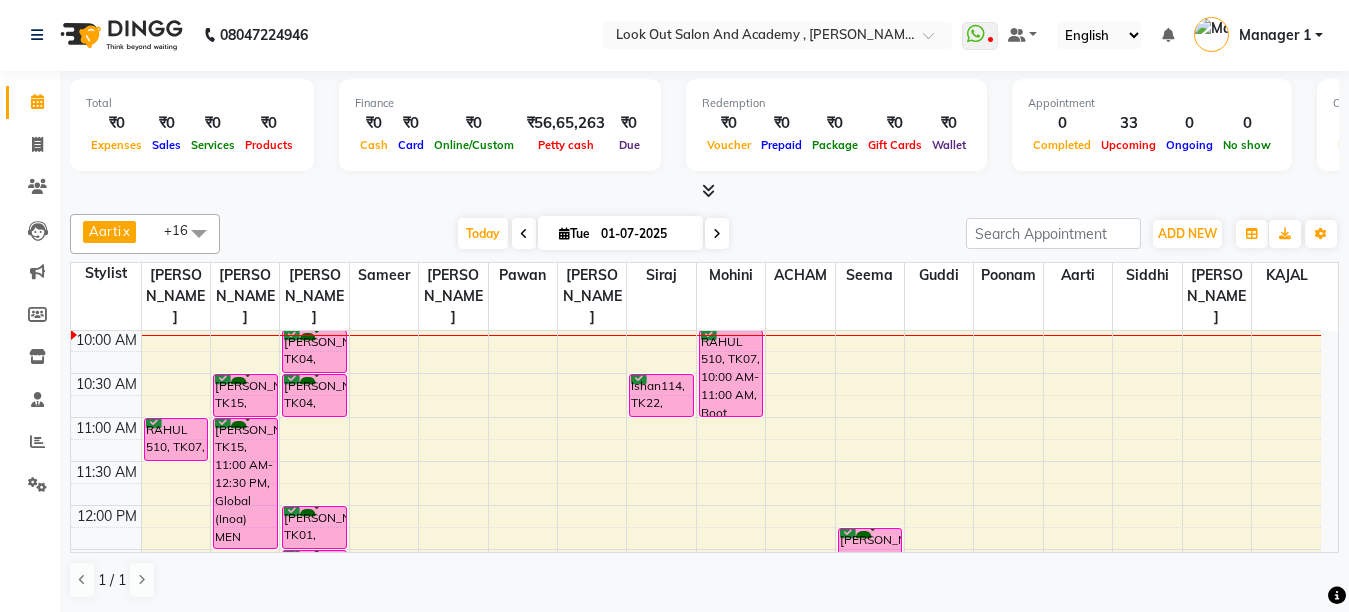 click on "8:00 AM 8:30 AM 9:00 AM 9:30 AM 10:00 AM 10:30 AM 11:00 AM 11:30 AM 12:00 PM 12:30 PM 1:00 PM 1:30 PM 2:00 PM 2:30 PM 3:00 PM 3:30 PM 4:00 PM 4:30 PM 5:00 PM 5:30 PM 6:00 PM 6:30 PM 7:00 PM 7:30 PM 8:00 PM 8:30 PM 9:00 PM 9:30 PM 10:00 PM 10:30 PM     RAHUL 510, TK07, 11:00 AM-11:30 AM, Hair Cut (Female) - Haircut With Master Stylist     MIRA 4-68 WITH BASE, TK21, 03:45 PM-04:15 PM, Hair Cut (Female) - Haircut With Master Stylist     MIRA 4-68 WITH BASE, TK21, 04:15 PM-04:45 PM, Hair Cut (Female) - Haircut With Master Stylist     VIPUL SHETH, TK20, 05:00 PM-05:45 PM, Global (Inoa) MEN     VIPUL SHETH, TK20, 05:45 PM-06:15 PM, Beard  - Style Shave     VIPUL SHETH, TK20, 06:15 PM-07:00 PM, Global Color Men Inoa      CHETAN RANA, TK15, 10:30 AM-11:00 AM, Hair Cut (Male) - Haircut With Senior Stylist     CHETAN RANA, TK15, 11:00 AM-12:30 PM, Global (Inoa) MEN     FALGUNI SHAH(31-5-2030), TK11, 02:00 PM-03:00 PM, Root Touch Up (Inoa 1-inch)" at bounding box center [696, 813] 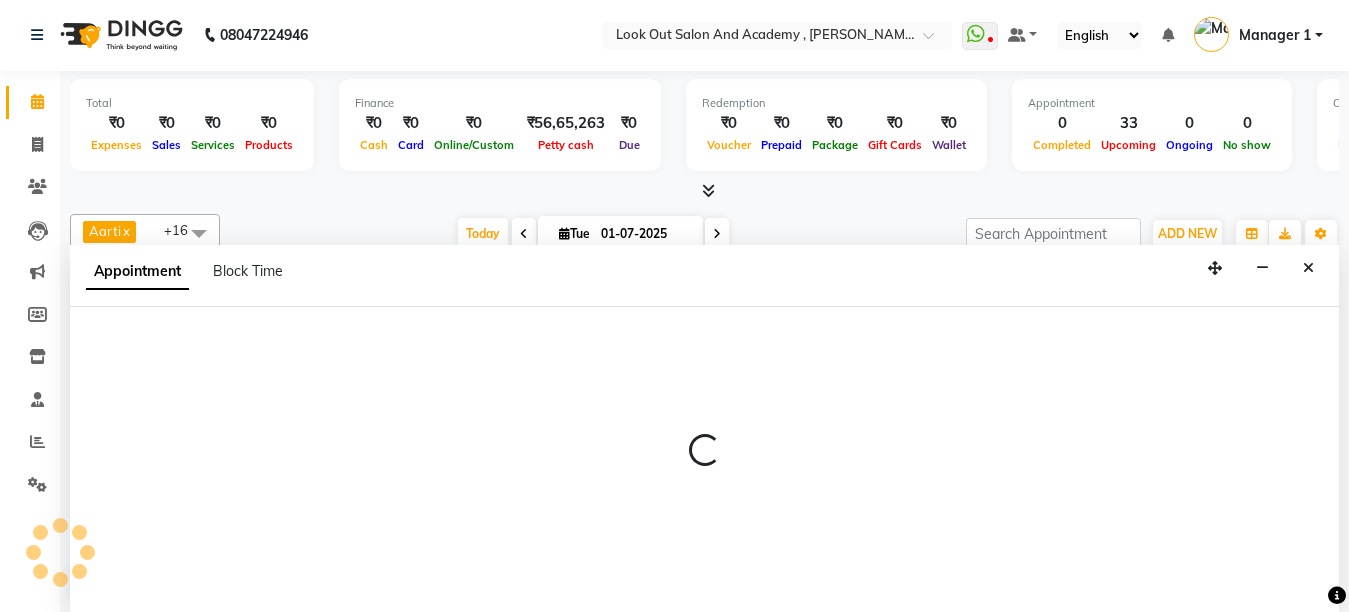 select on "28196" 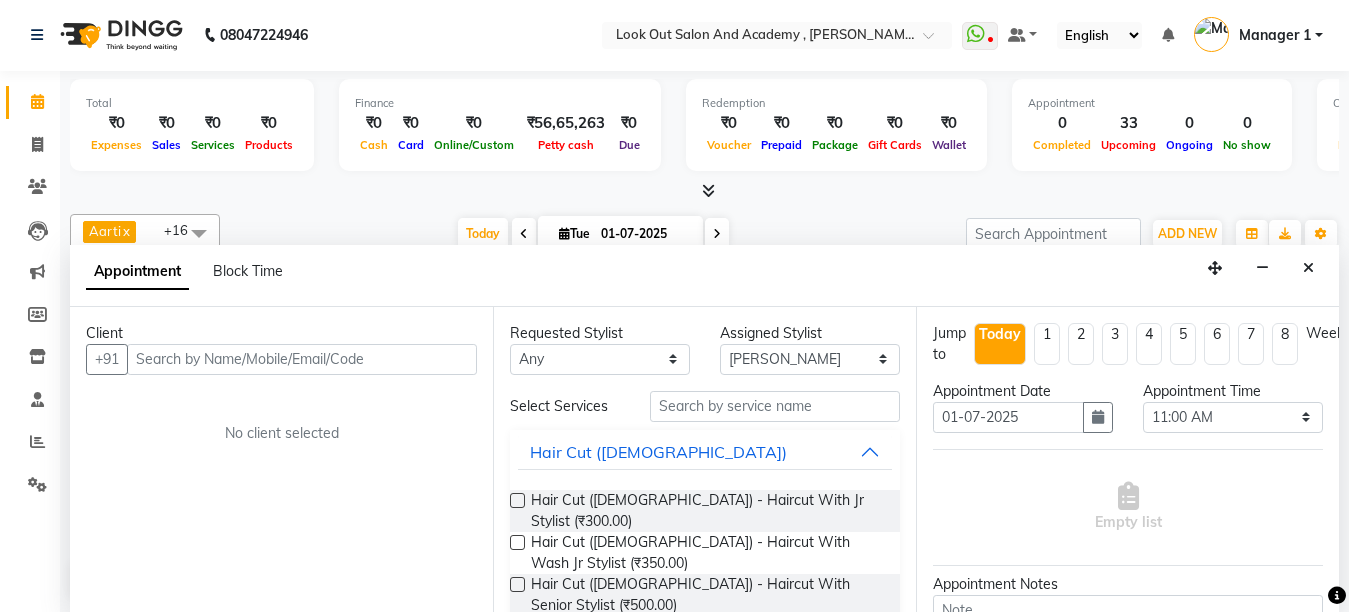 click at bounding box center (302, 359) 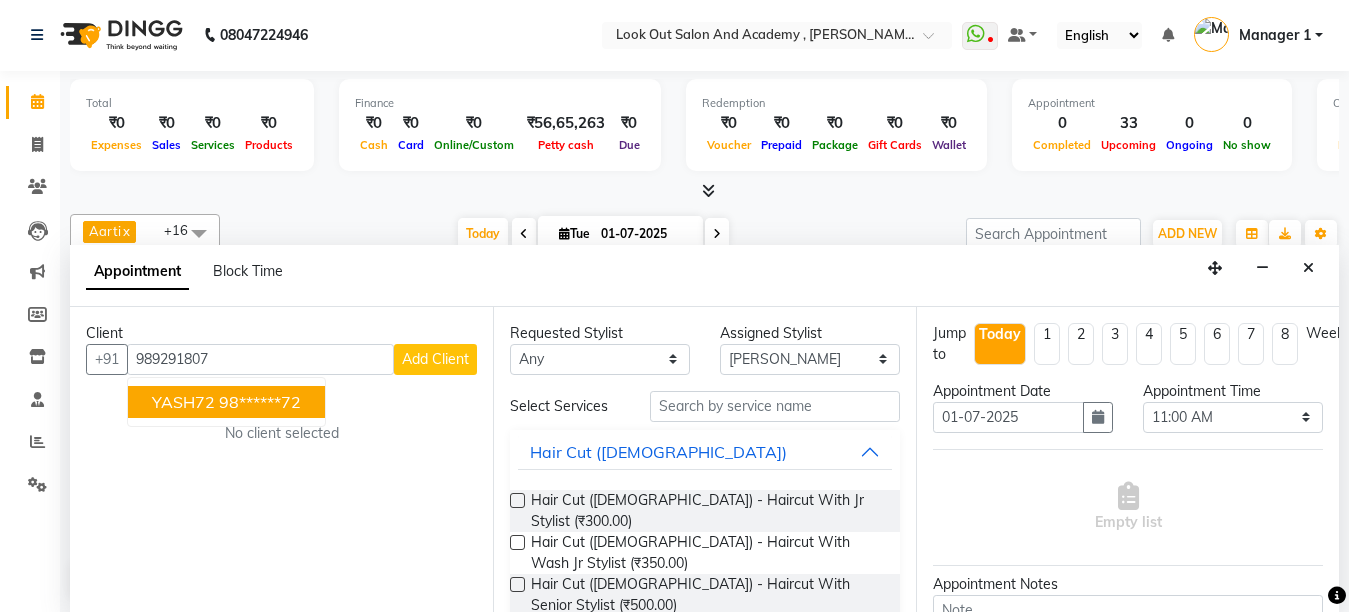 click on "98******72" at bounding box center [260, 402] 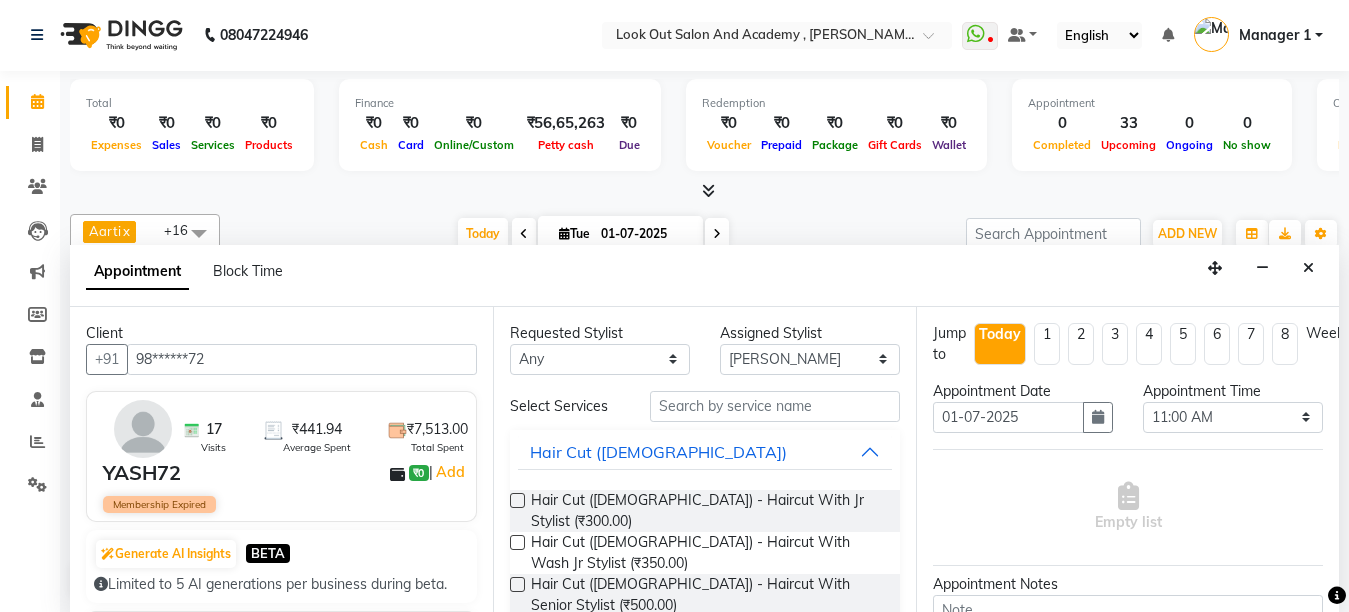 type on "98******72" 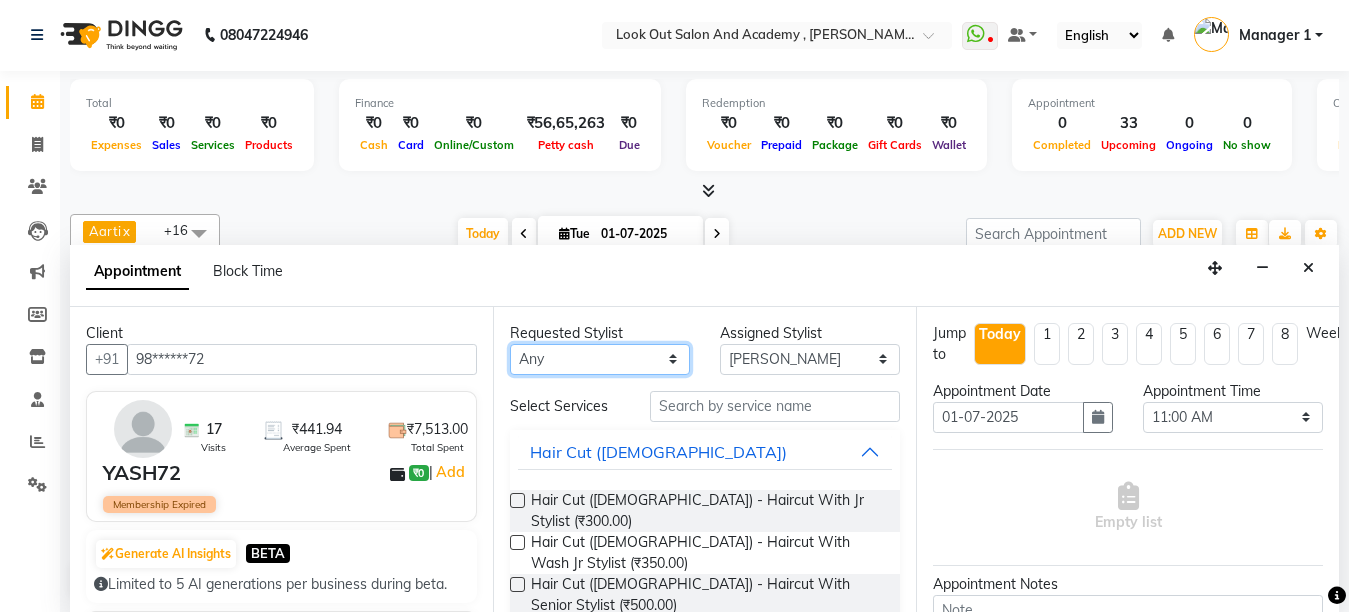 click on "Any Aarti ACHAM Aftab  Akthar Hussain  ARTI SAKPAL Ayan  DEEPALI Dhaval Solanki DISHA H KAMDAR Guddi Indrajeet Irfan KAJAL Mahesh Manisha  Mohini  Monu NABIL  Nisarg Pawan  Poonam RADHIKA SOLANKI Rajan Rajesh Rishika RRAHUL SADIK Sahil Salmani Sameer Seema Siddhi Siraj  TOHSIF UMAR" at bounding box center (600, 359) 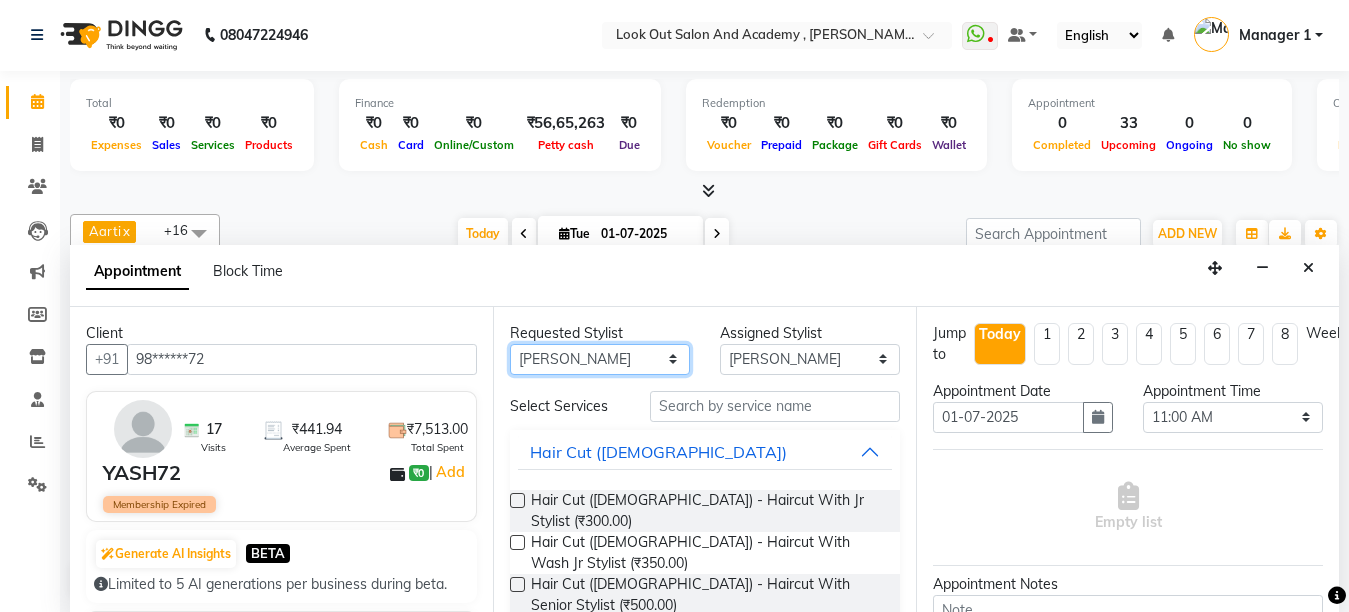 click on "Any Aarti ACHAM Aftab  Akthar Hussain  ARTI SAKPAL Ayan  DEEPALI Dhaval Solanki DISHA H KAMDAR Guddi Indrajeet Irfan KAJAL Mahesh Manisha  Mohini  Monu NABIL  Nisarg Pawan  Poonam RADHIKA SOLANKI Rajan Rajesh Rishika RRAHUL SADIK Sahil Salmani Sameer Seema Siddhi Siraj  TOHSIF UMAR" at bounding box center (600, 359) 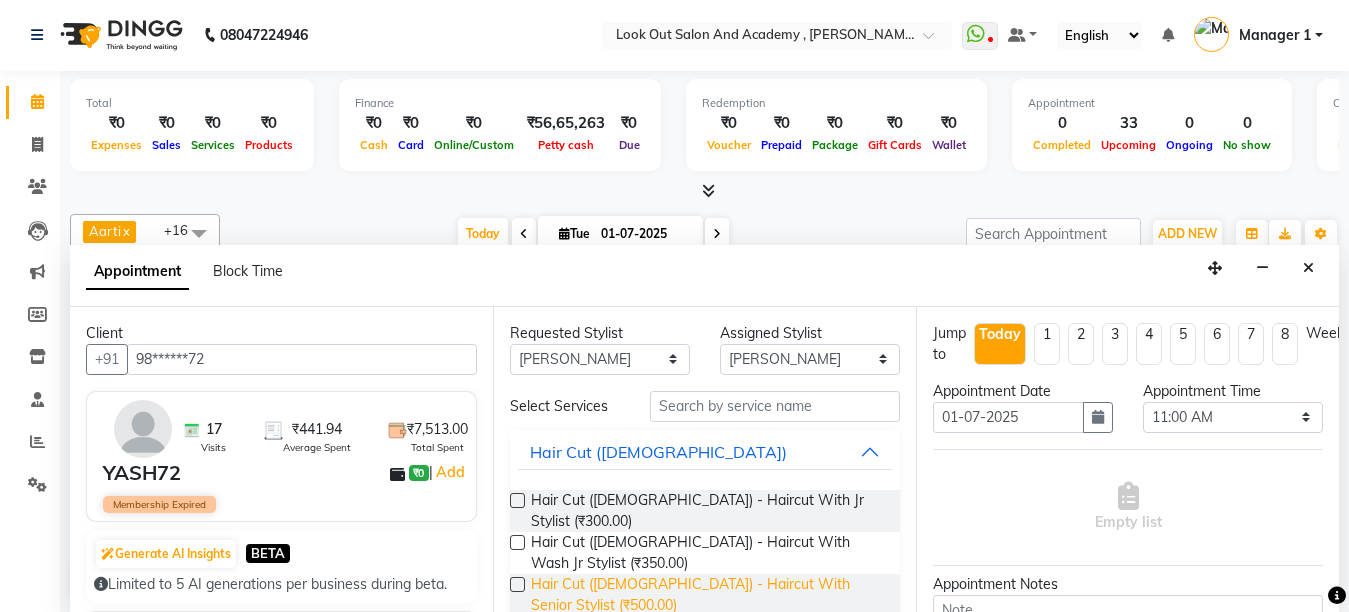 click on "Hair Cut (Male) - Haircut With Senior Stylist (₹500.00)" at bounding box center (707, 595) 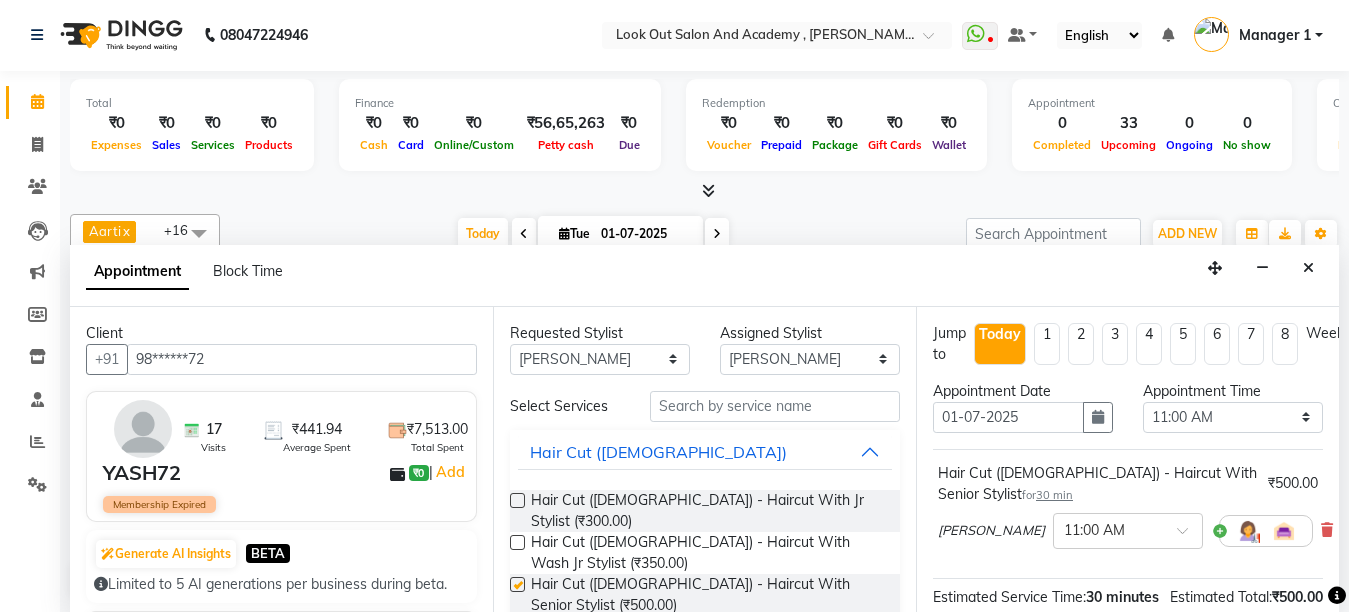 checkbox on "false" 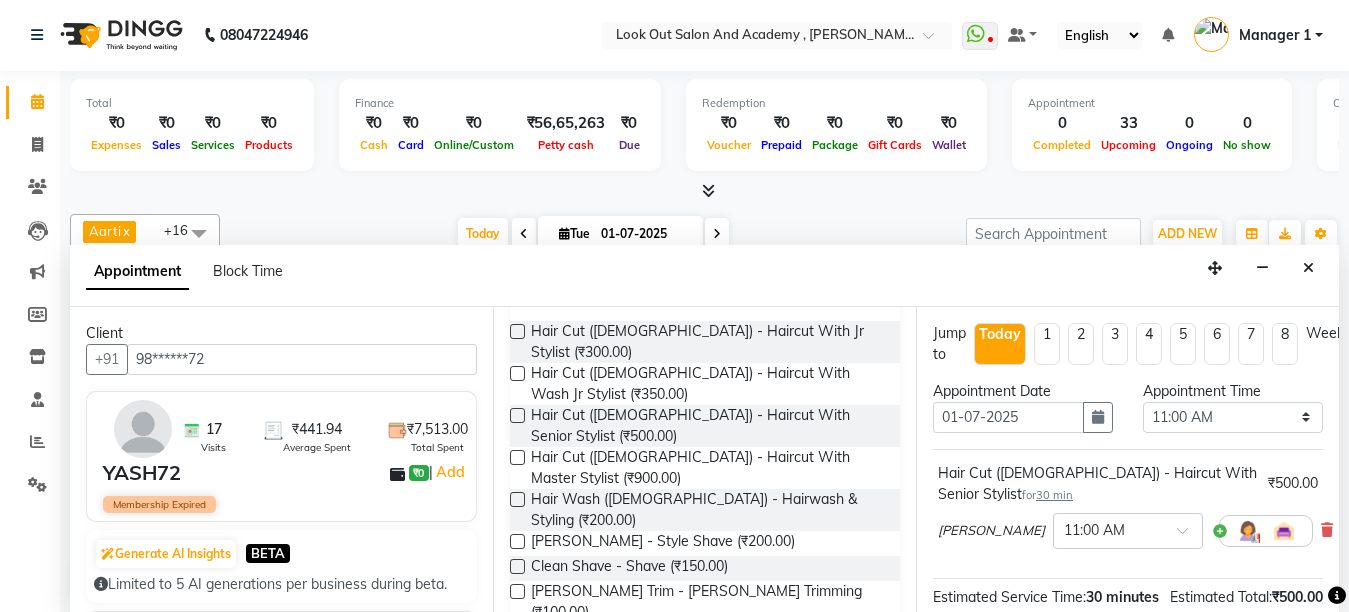 scroll, scrollTop: 200, scrollLeft: 0, axis: vertical 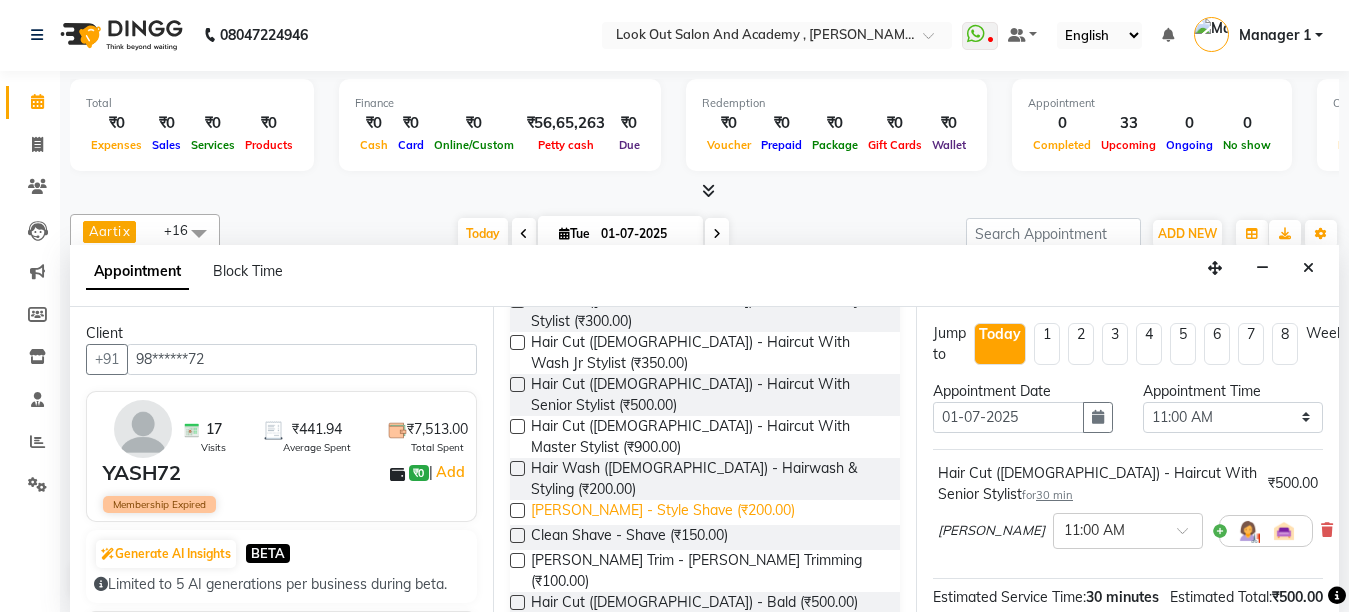 click on "Beard  - Style Shave (₹200.00)" at bounding box center [663, 512] 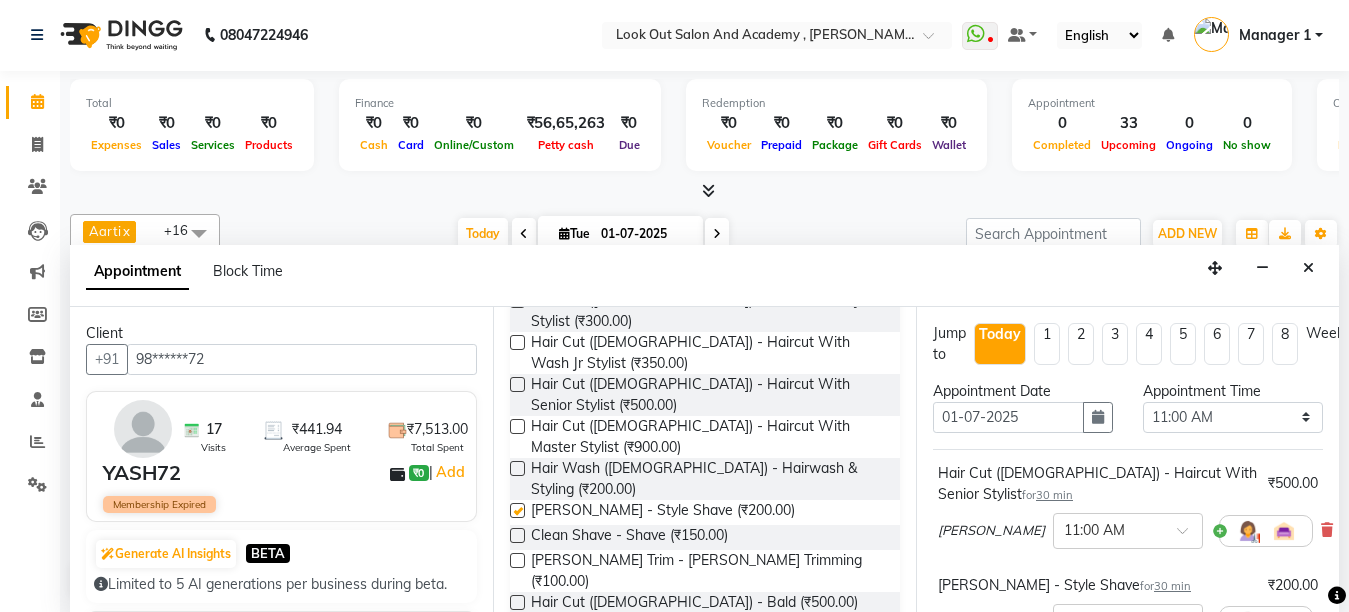 checkbox on "false" 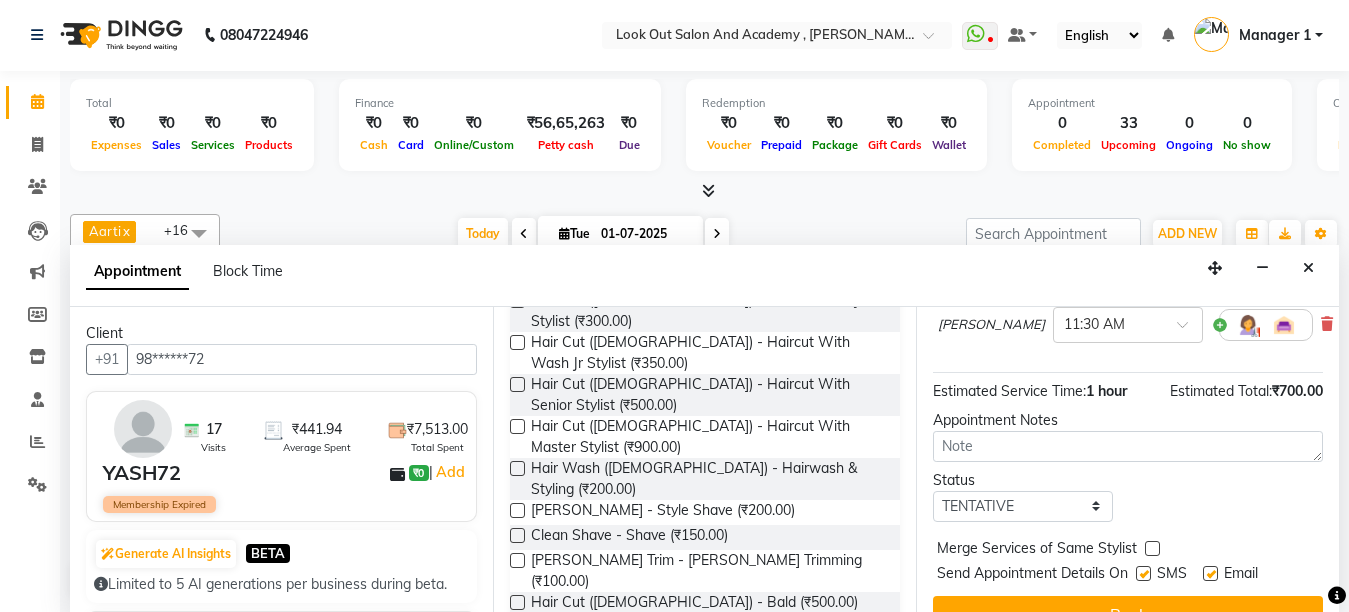 scroll, scrollTop: 300, scrollLeft: 0, axis: vertical 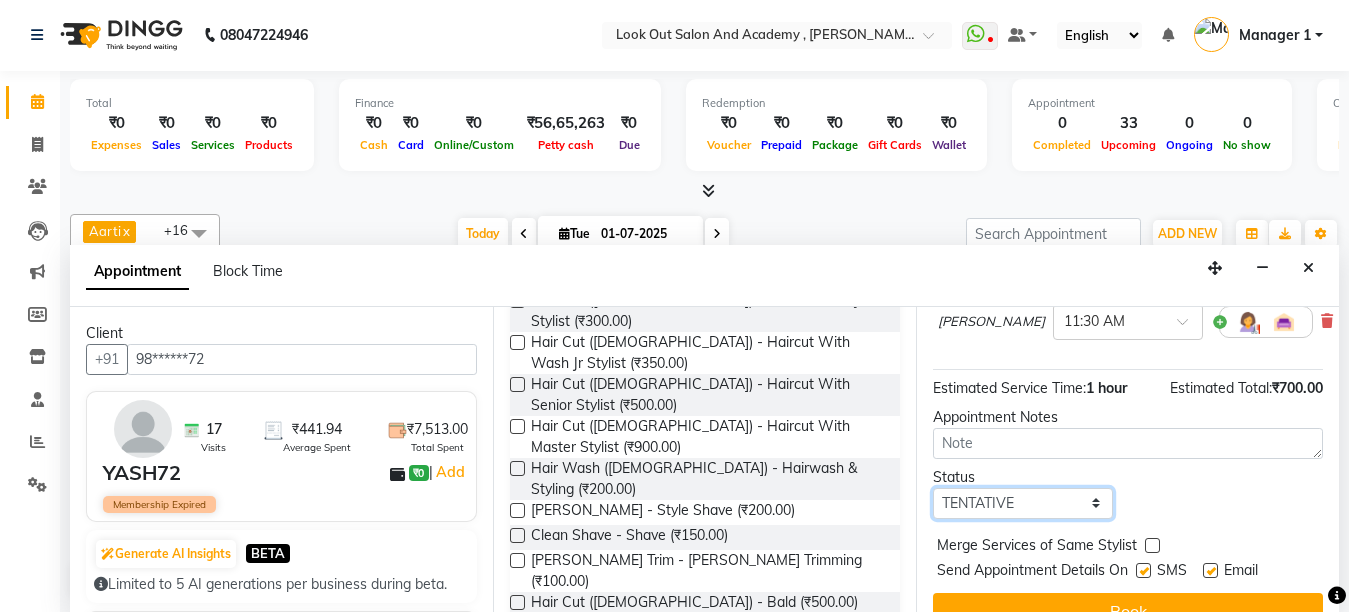click on "Select TENTATIVE CONFIRM CHECK-IN UPCOMING" at bounding box center [1023, 503] 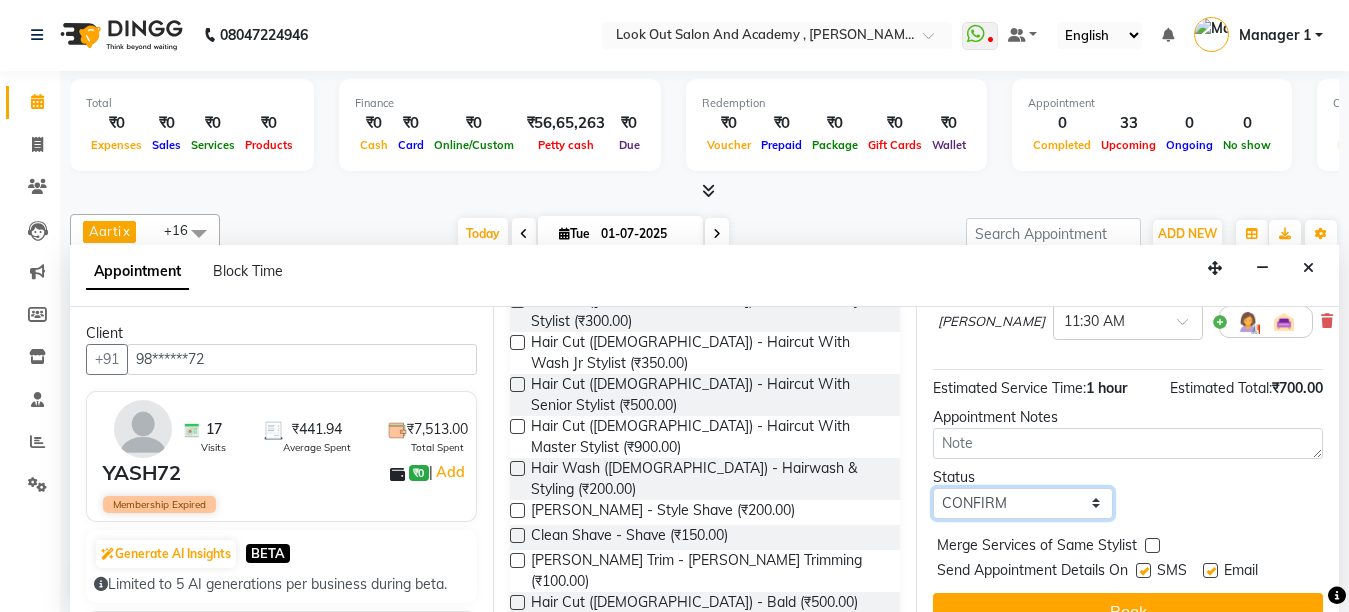 click on "Select TENTATIVE CONFIRM CHECK-IN UPCOMING" at bounding box center (1023, 503) 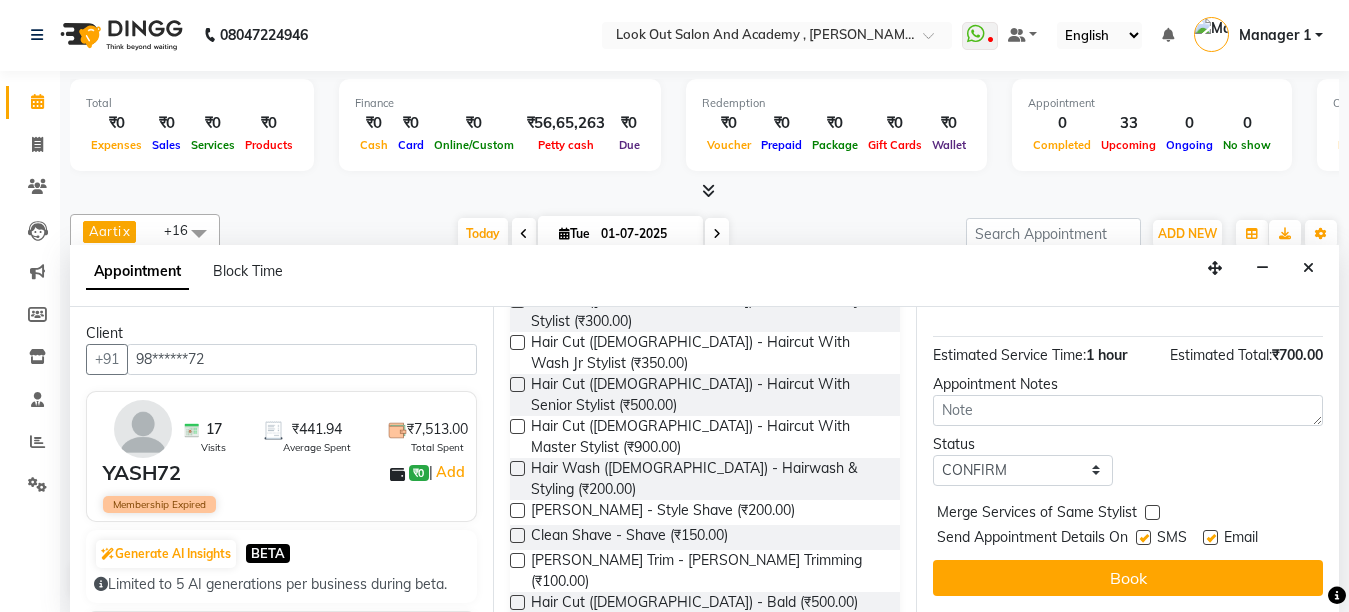 drag, startPoint x: 1215, startPoint y: 519, endPoint x: 1137, endPoint y: 519, distance: 78 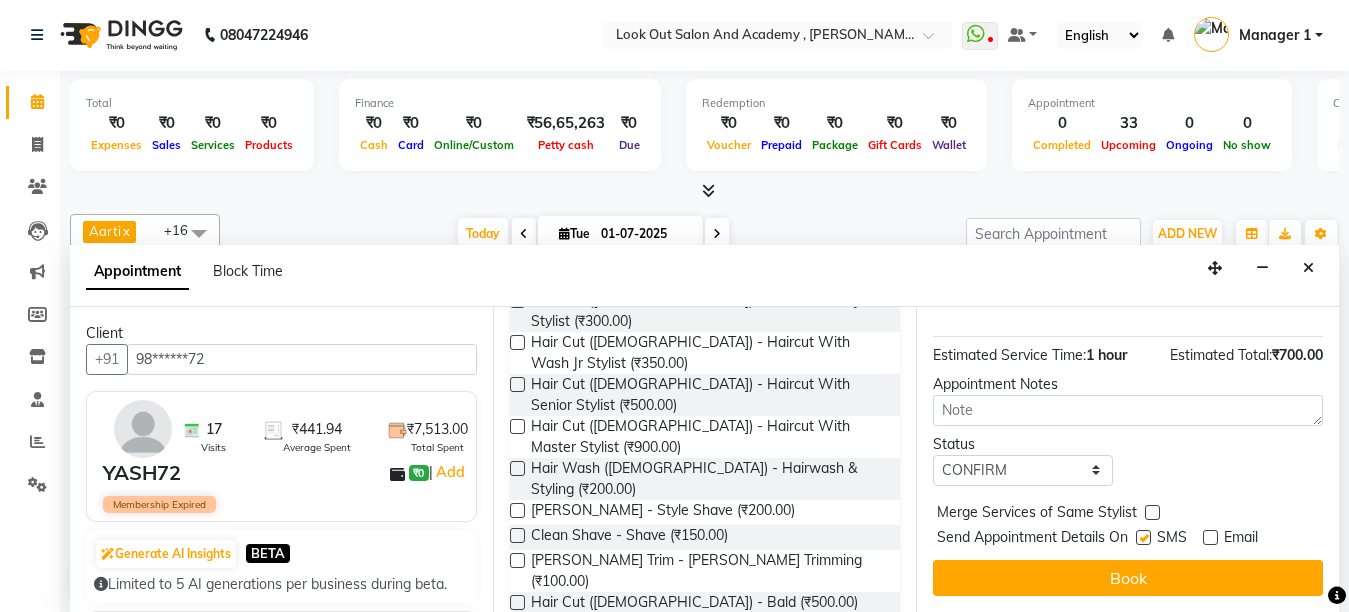 click at bounding box center [1143, 537] 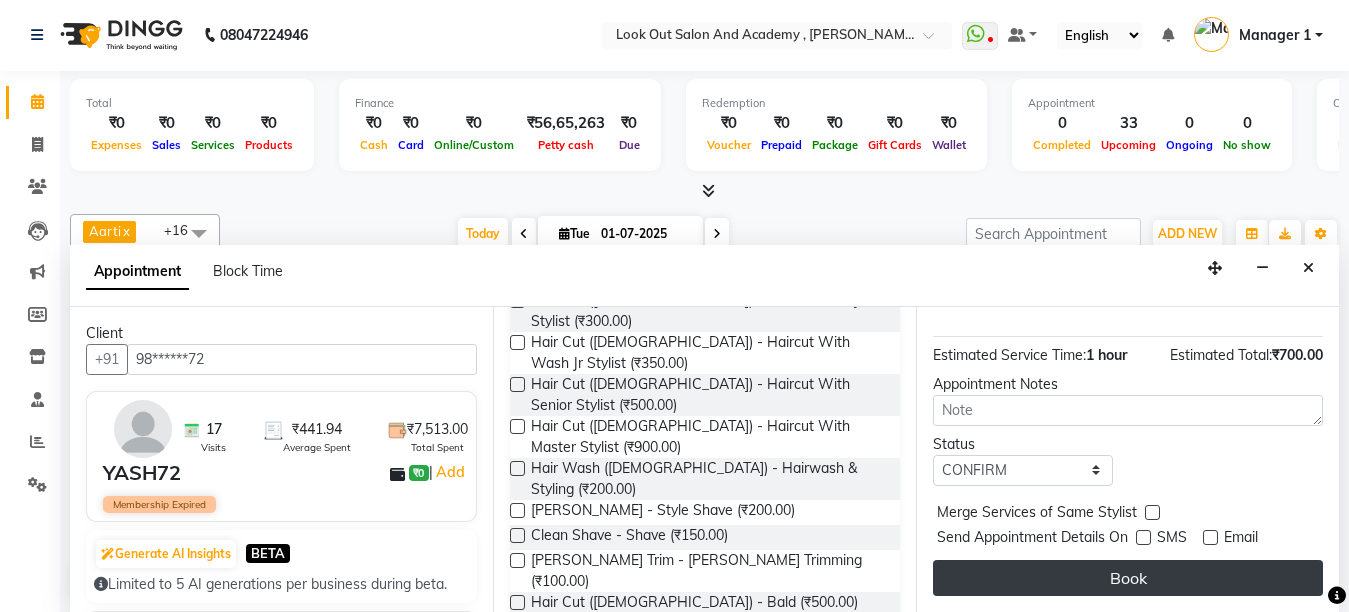 click on "Book" at bounding box center (1128, 578) 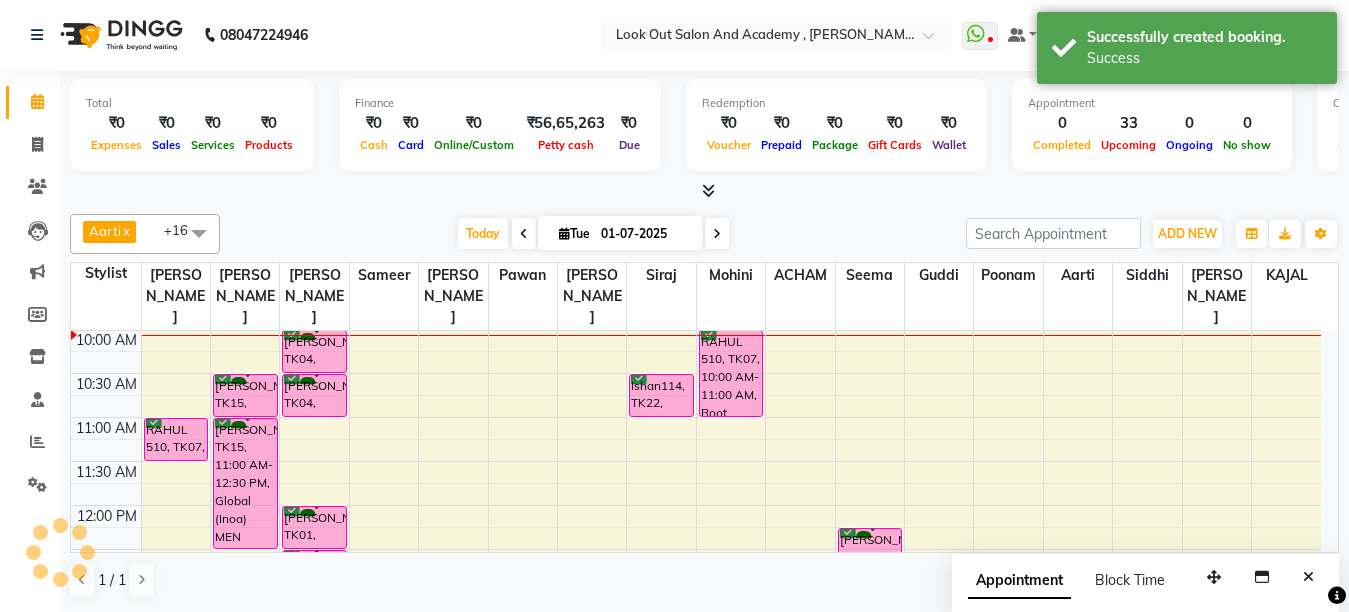 scroll, scrollTop: 0, scrollLeft: 0, axis: both 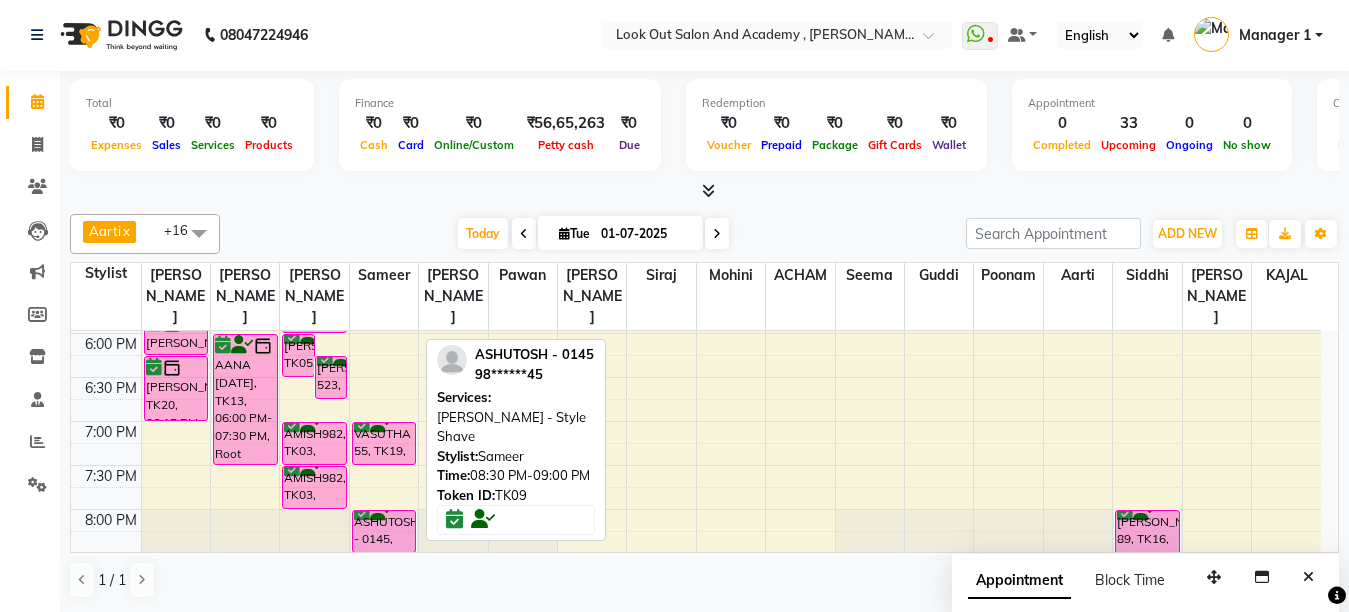 click on "ASHUTOSH - 0145, TK09, 08:30 PM-09:00 PM, Beard  - Style Shave" at bounding box center [384, 575] 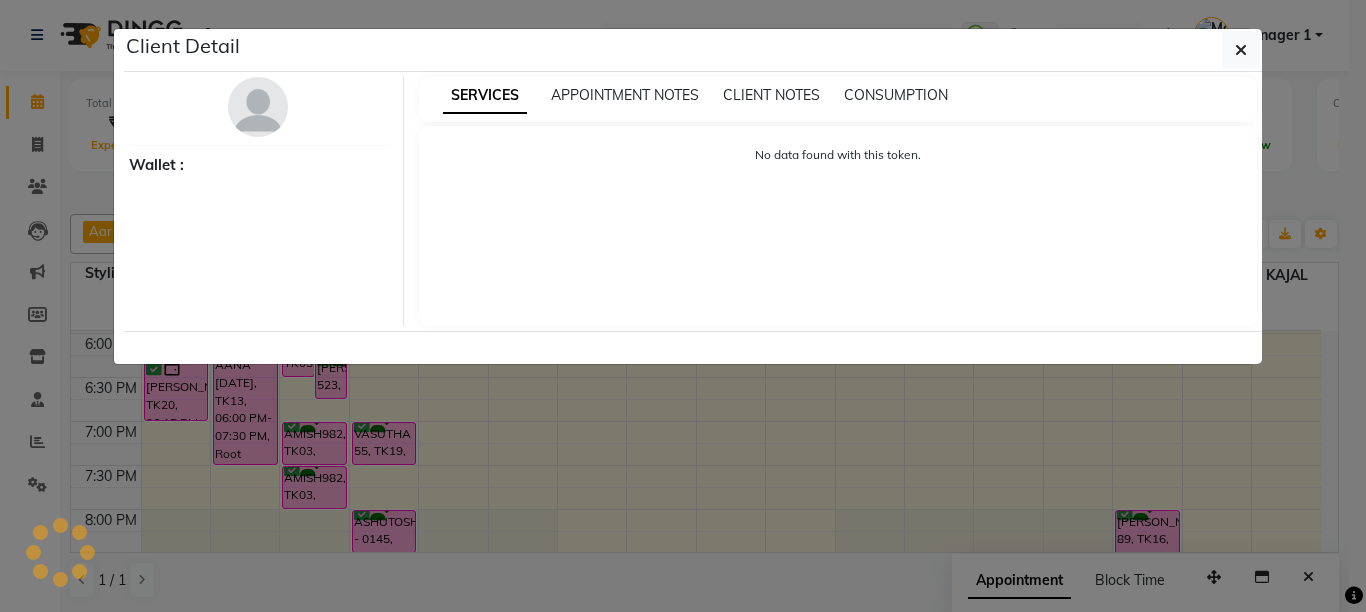 select on "6" 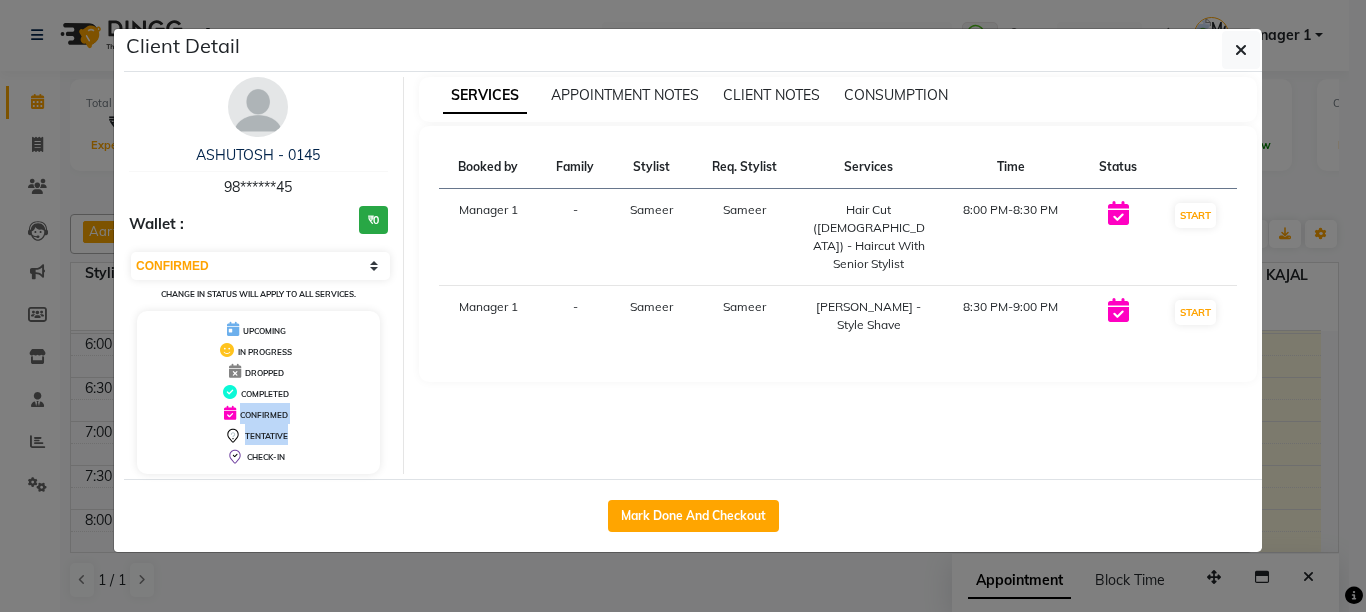 drag, startPoint x: 0, startPoint y: 450, endPoint x: 0, endPoint y: 413, distance: 37 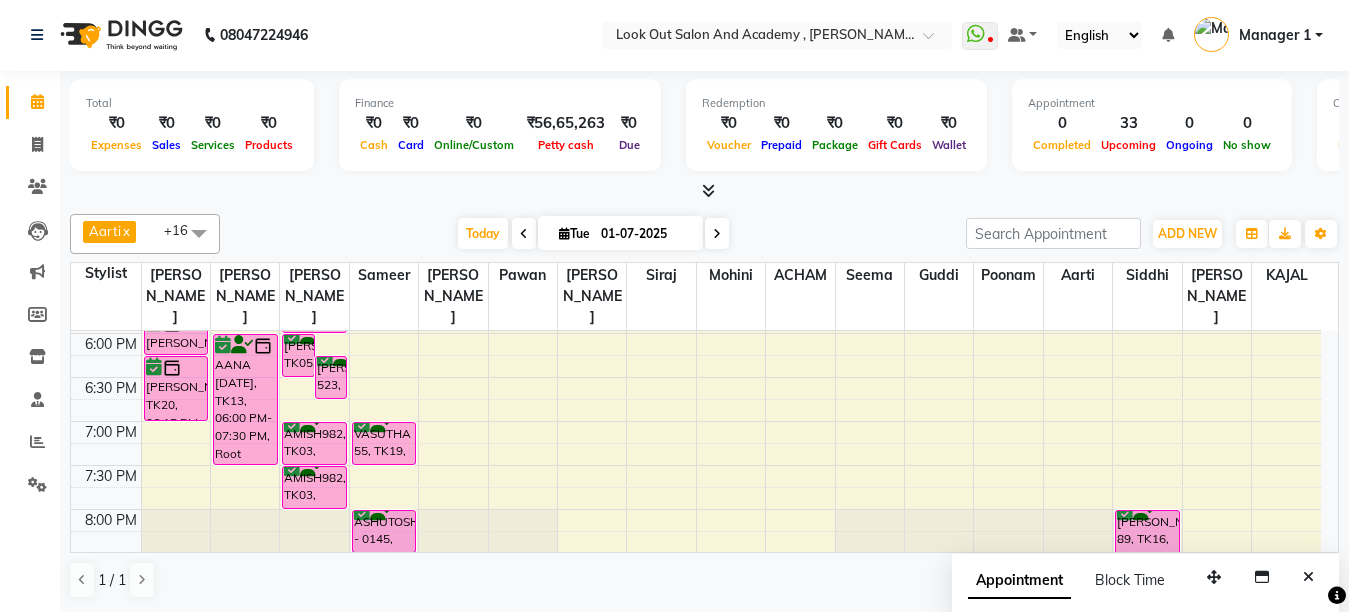 click on "Staff" 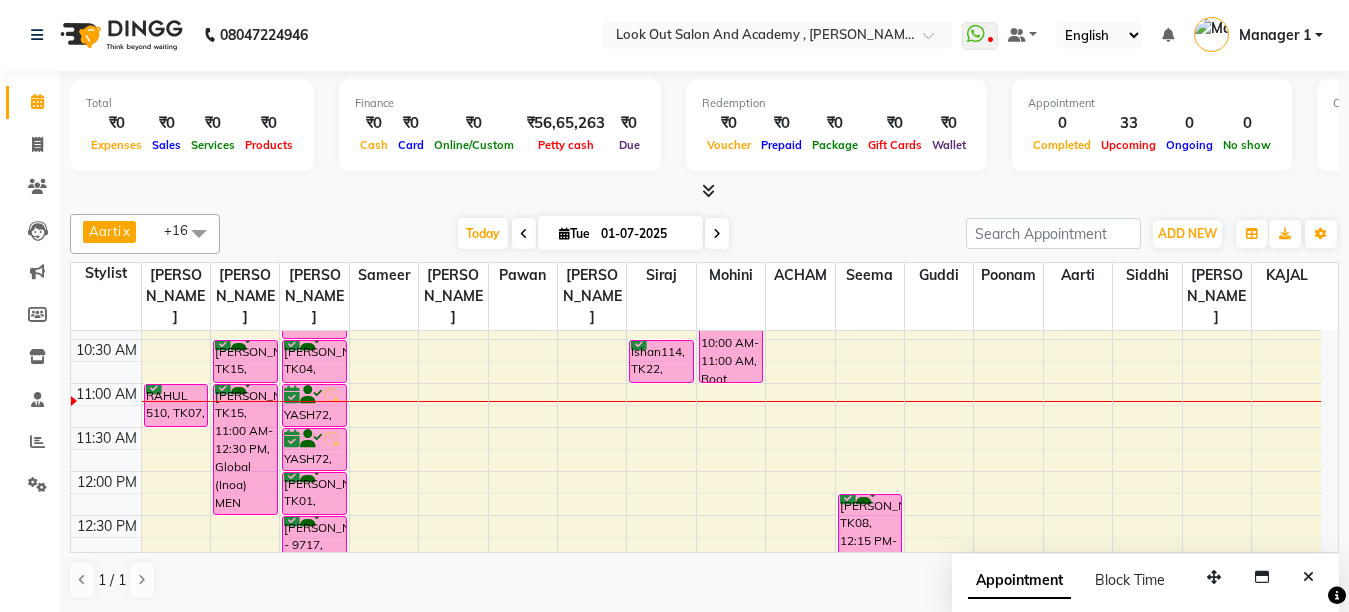 scroll, scrollTop: 177, scrollLeft: 0, axis: vertical 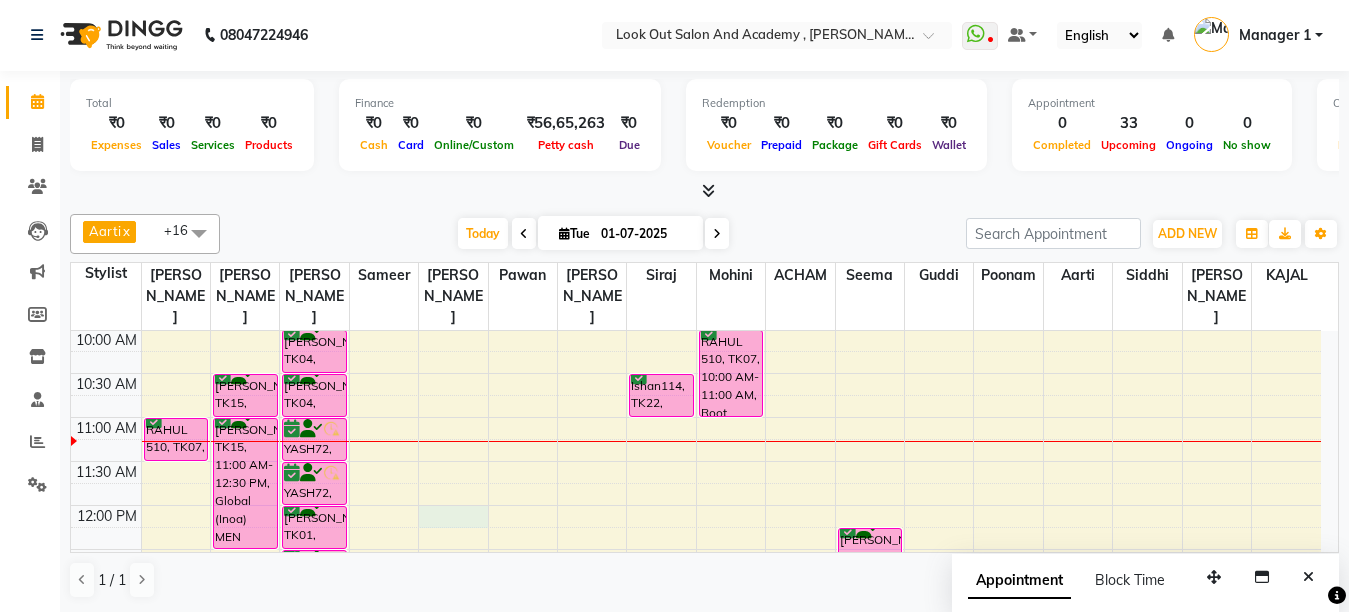 click on "8:00 AM 8:30 AM 9:00 AM 9:30 AM 10:00 AM 10:30 AM 11:00 AM 11:30 AM 12:00 PM 12:30 PM 1:00 PM 1:30 PM 2:00 PM 2:30 PM 3:00 PM 3:30 PM 4:00 PM 4:30 PM 5:00 PM 5:30 PM 6:00 PM 6:30 PM 7:00 PM 7:30 PM 8:00 PM 8:30 PM 9:00 PM 9:30 PM 10:00 PM 10:30 PM     RAHUL 510, TK07, 11:00 AM-11:30 AM, Hair Cut (Female) - Haircut With Master Stylist     MIRA 4-68 WITH BASE, TK21, 03:45 PM-04:15 PM, Hair Cut (Female) - Haircut With Master Stylist     MIRA 4-68 WITH BASE, TK21, 04:15 PM-04:45 PM, Hair Cut (Female) - Haircut With Master Stylist     VIPUL SHETH, TK20, 05:00 PM-05:45 PM, Global (Inoa) MEN     VIPUL SHETH, TK20, 05:45 PM-06:15 PM, Beard  - Style Shave     VIPUL SHETH, TK20, 06:15 PM-07:00 PM, Global Color Men Inoa      CHETAN RANA, TK15, 10:30 AM-11:00 AM, Hair Cut (Male) - Haircut With Senior Stylist     CHETAN RANA, TK15, 11:00 AM-12:30 PM, Global (Inoa) MEN     FALGUNI SHAH(31-5-2030), TK11, 02:00 PM-03:00 PM, Root Touch Up (Inoa 1-inch)" at bounding box center [696, 813] 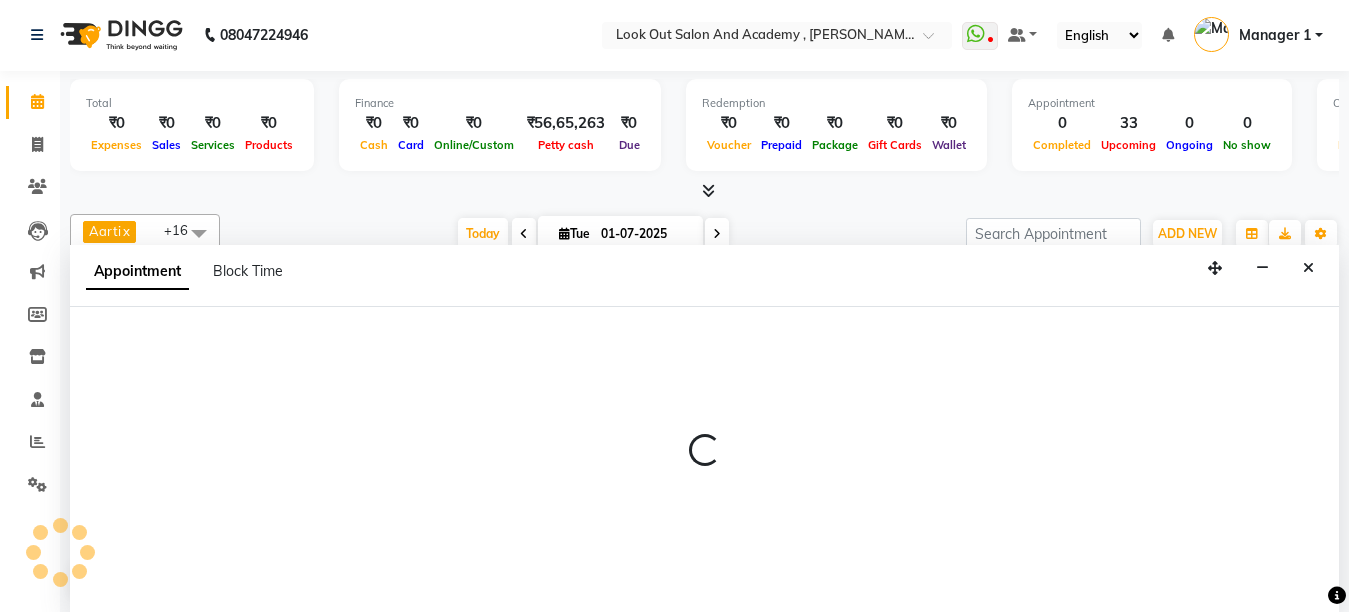 select on "28200" 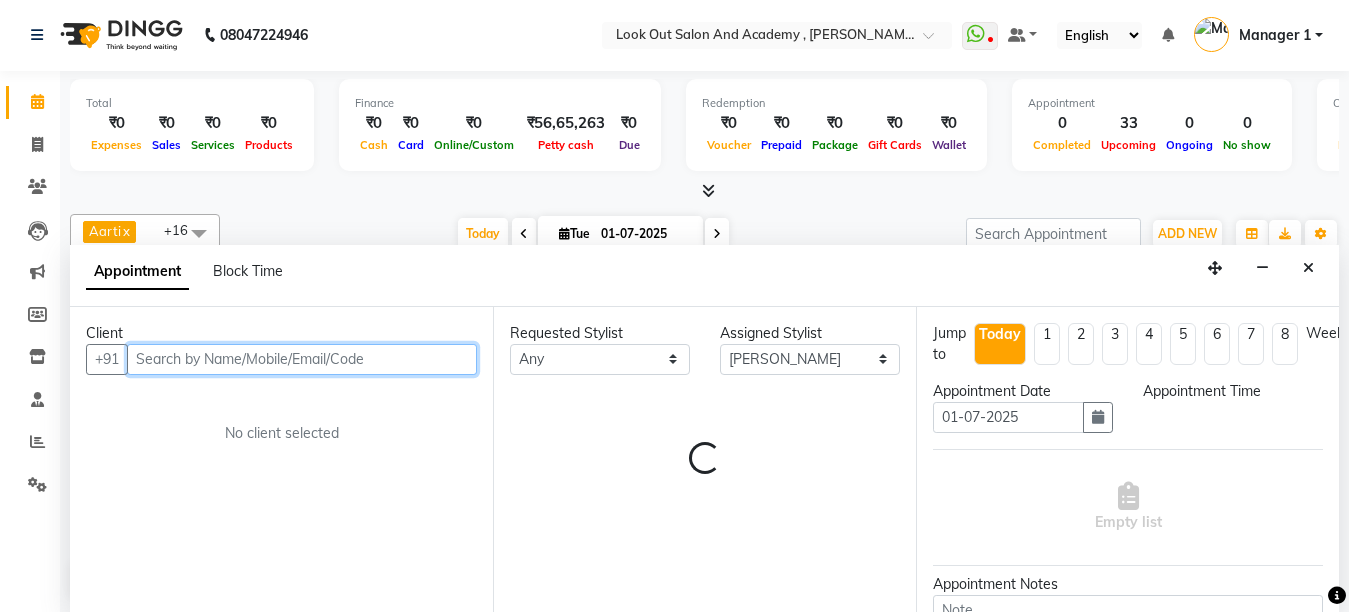 select on "720" 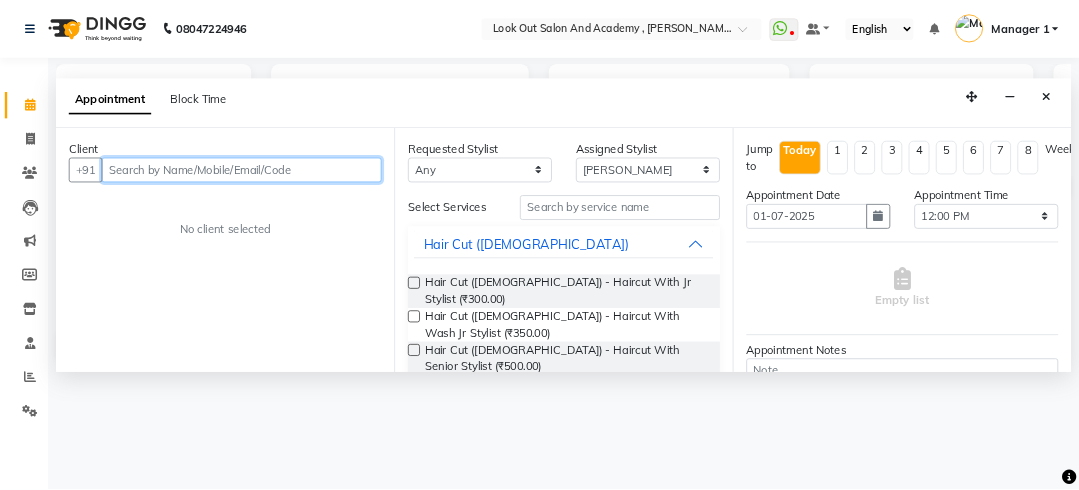 scroll, scrollTop: 0, scrollLeft: 0, axis: both 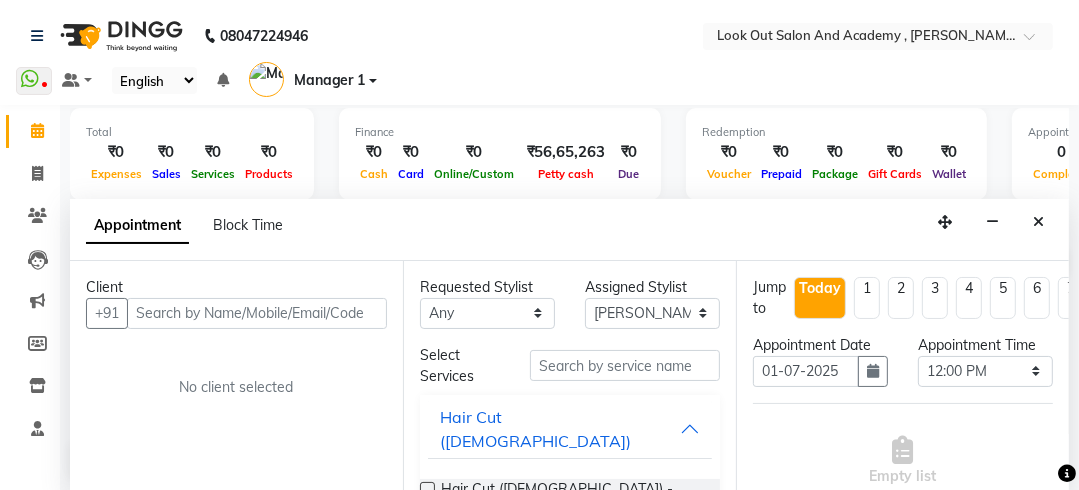 drag, startPoint x: 383, startPoint y: 394, endPoint x: 433, endPoint y: 413, distance: 53.488316 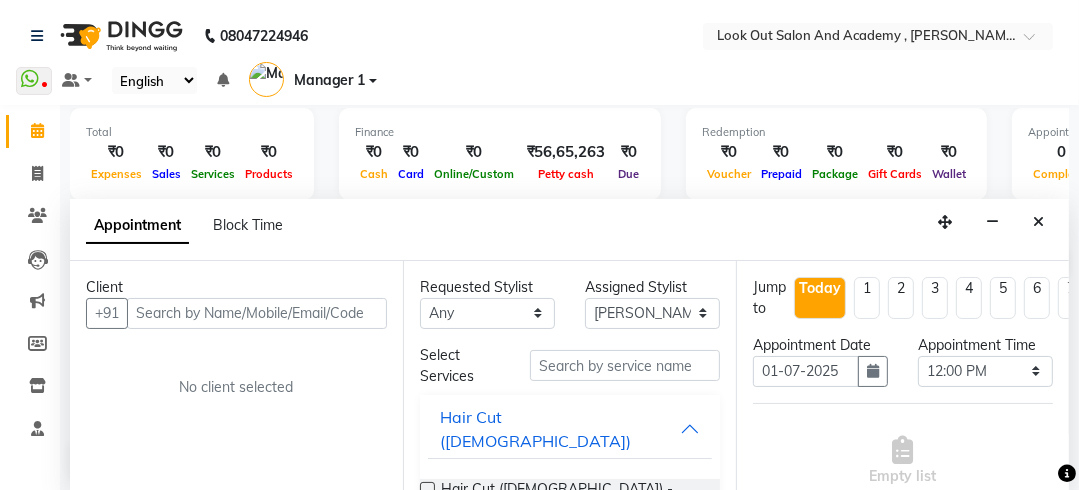 click on "Client +91  No client selected  Requested Stylist Any Aarti ACHAM Aftab  Akthar Hussain  ARTI SAKPAL Ayan  DEEPALI Dhaval Solanki DISHA H KAMDAR Guddi Indrajeet Irfan KAJAL Mahesh Manisha  Mohini  Monu NABIL  Nisarg Pawan  Poonam RADHIKA SOLANKI Rajan Rajesh Rishika RRAHUL SADIK Sahil Salmani Sameer Seema Siddhi Siraj  TOHSIF UMAR Assigned Stylist Select Aarti ACHAM Aftab  Akthar Hussain  ARTI SAKPAL Ayan  DEEPALI Dhaval Solanki DISHA H KAMDAR Guddi Indrajeet Irfan KAJAL Mahesh Manisha  Mohini  Monu NABIL  Nisarg Pawan  Poonam RADHIKA SOLANKI Rajan Rajesh Rishika RRAHUL SADIK Sahil Salmani Sameer Seema Siddhi Siraj  TOHSIF UMAR Select Services    Hair Cut (Male) Hair Cut (Male) - Haircut With Jr Stylist (₹300.00) Hair Cut (Male) - Haircut With Wash Jr Stylist (₹350.00) Hair Cut (Male) - Haircut With Senior Stylist (₹500.00) Hair Cut (Male) - Haircut With Master Stylist (₹900.00) Hair Wash (Male) - Hairwash & Styling (₹200.00) Beard  - Style Shave (₹200.00) Clean Shave - Shave (₹150.00)" at bounding box center (569, 377) 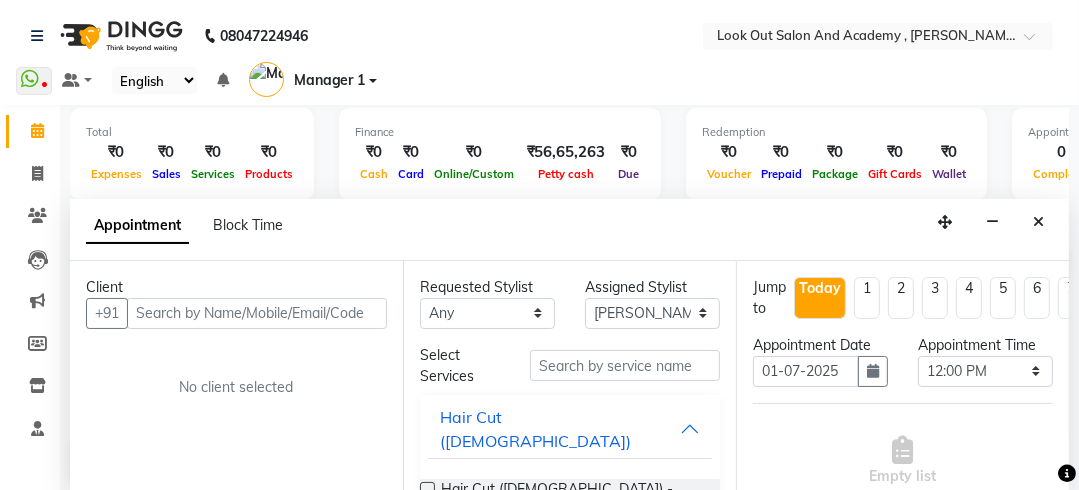 click on "Requested Stylist Any Aarti ACHAM Aftab  Akthar Hussain  ARTI SAKPAL Ayan  DEEPALI Dhaval Solanki DISHA H KAMDAR Guddi Indrajeet Irfan KAJAL Mahesh Manisha  Mohini  Monu NABIL  Nisarg Pawan  Poonam RADHIKA SOLANKI Rajan Rajesh Rishika RRAHUL SADIK Sahil Salmani Sameer Seema Siddhi Siraj  TOHSIF UMAR Assigned Stylist Select Aarti ACHAM Aftab  Akthar Hussain  ARTI SAKPAL Ayan  DEEPALI Dhaval Solanki DISHA H KAMDAR Guddi Indrajeet Irfan KAJAL Mahesh Manisha  Mohini  Monu NABIL  Nisarg Pawan  Poonam RADHIKA SOLANKI Rajan Rajesh Rishika RRAHUL SADIK Sahil Salmani Sameer Seema Siddhi Siraj  TOHSIF UMAR Select Services    Hair Cut (Male) Hair Cut (Male) - Haircut With Jr Stylist (₹300.00) Hair Cut (Male) - Haircut With Wash Jr Stylist (₹350.00) Hair Cut (Male) - Haircut With Senior Stylist (₹500.00) Hair Cut (Male) - Haircut With Master Stylist (₹900.00) Hair Wash (Male) - Hairwash & Styling (₹200.00) Beard  - Style Shave (₹200.00) Clean Shave - Shave (₹150.00) Beard Trim - Beard Trimming (₹100.00)" at bounding box center [569, 377] 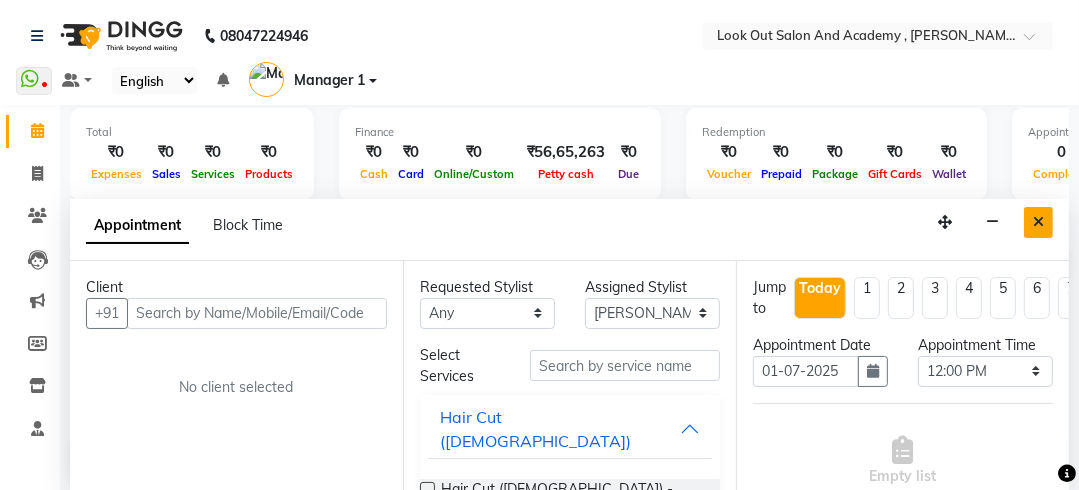 type 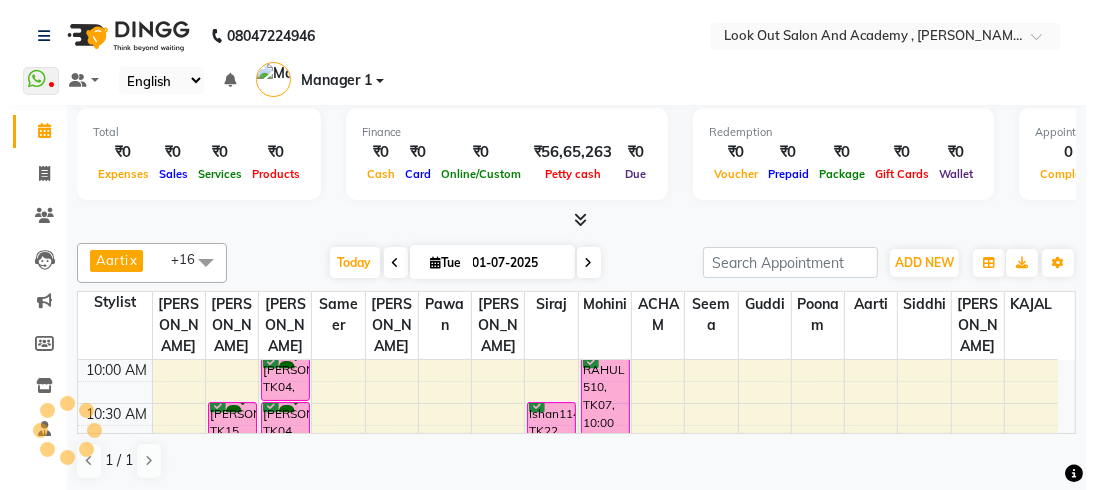 scroll, scrollTop: 0, scrollLeft: 0, axis: both 